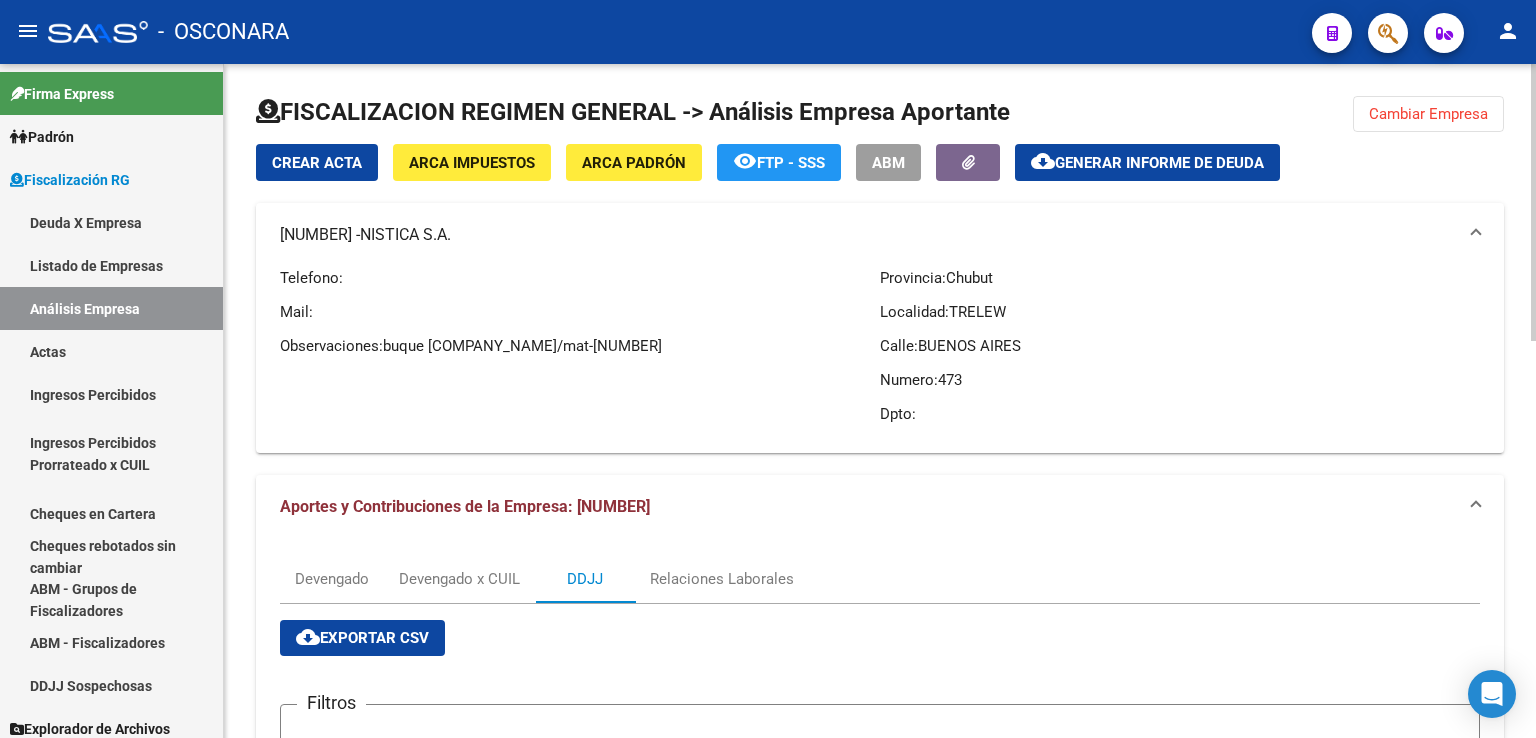 scroll, scrollTop: 0, scrollLeft: 0, axis: both 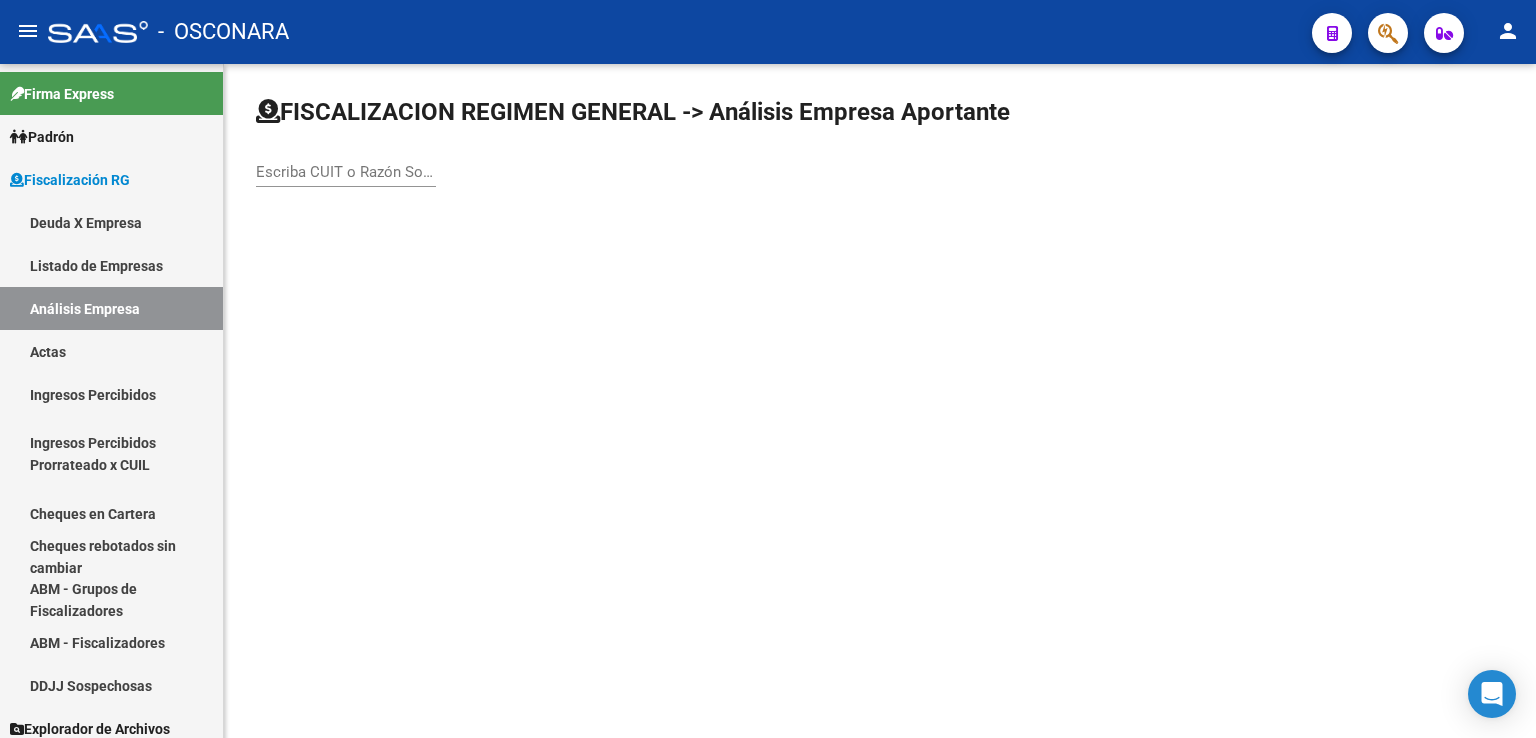click on "Escriba CUIT o Razón Social para buscar" at bounding box center (346, 172) 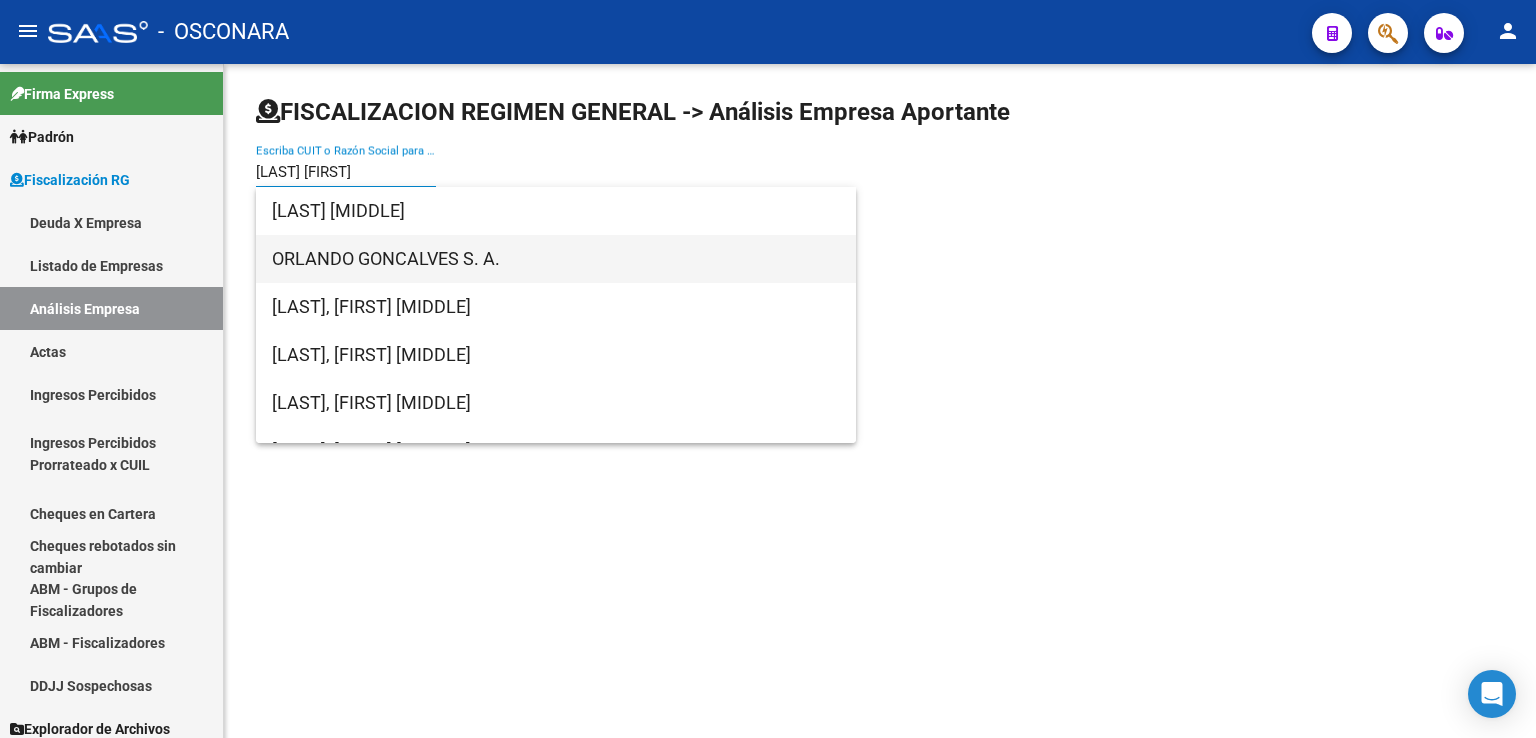 type on "[LAST] [FIRST]" 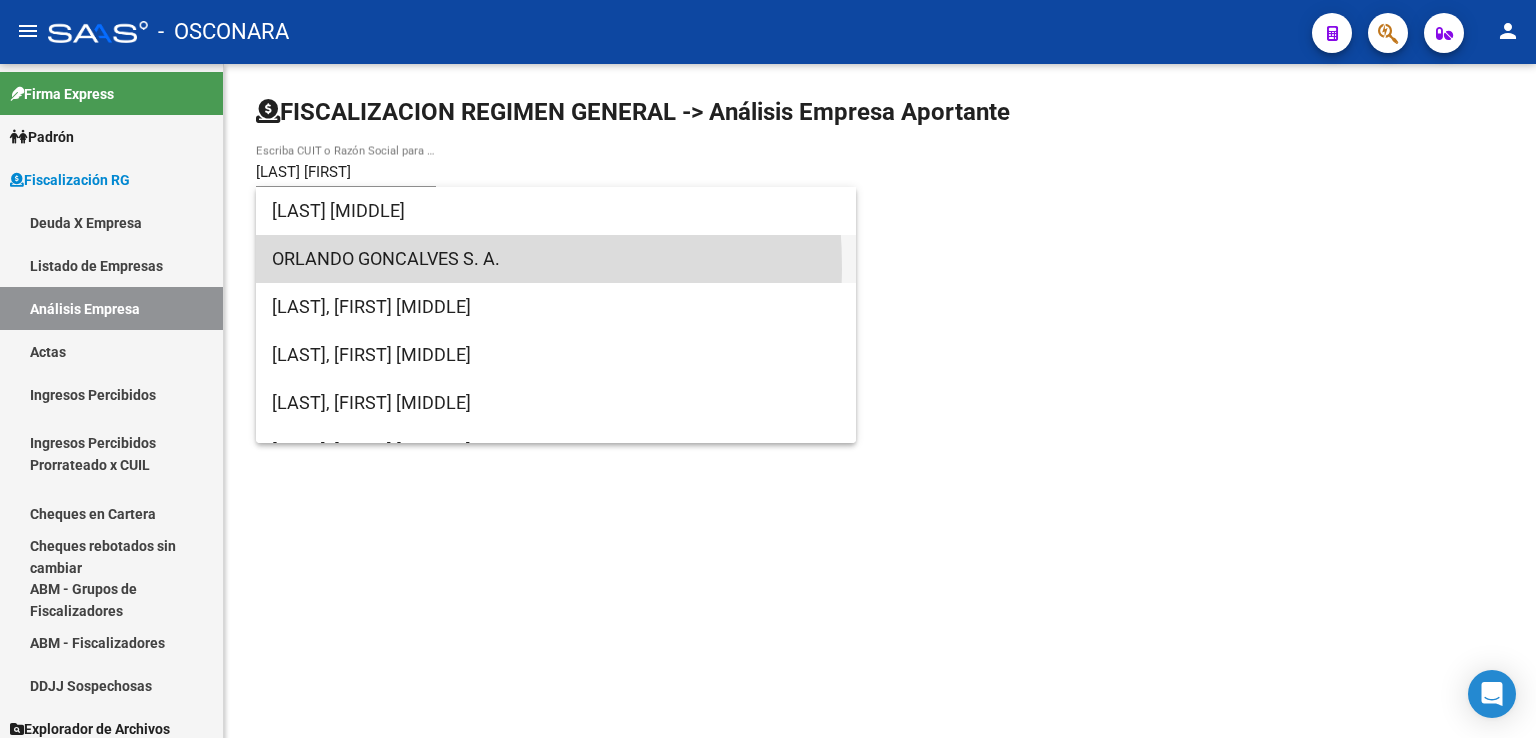 click on "ORLANDO GONCALVES S. A." at bounding box center [556, 259] 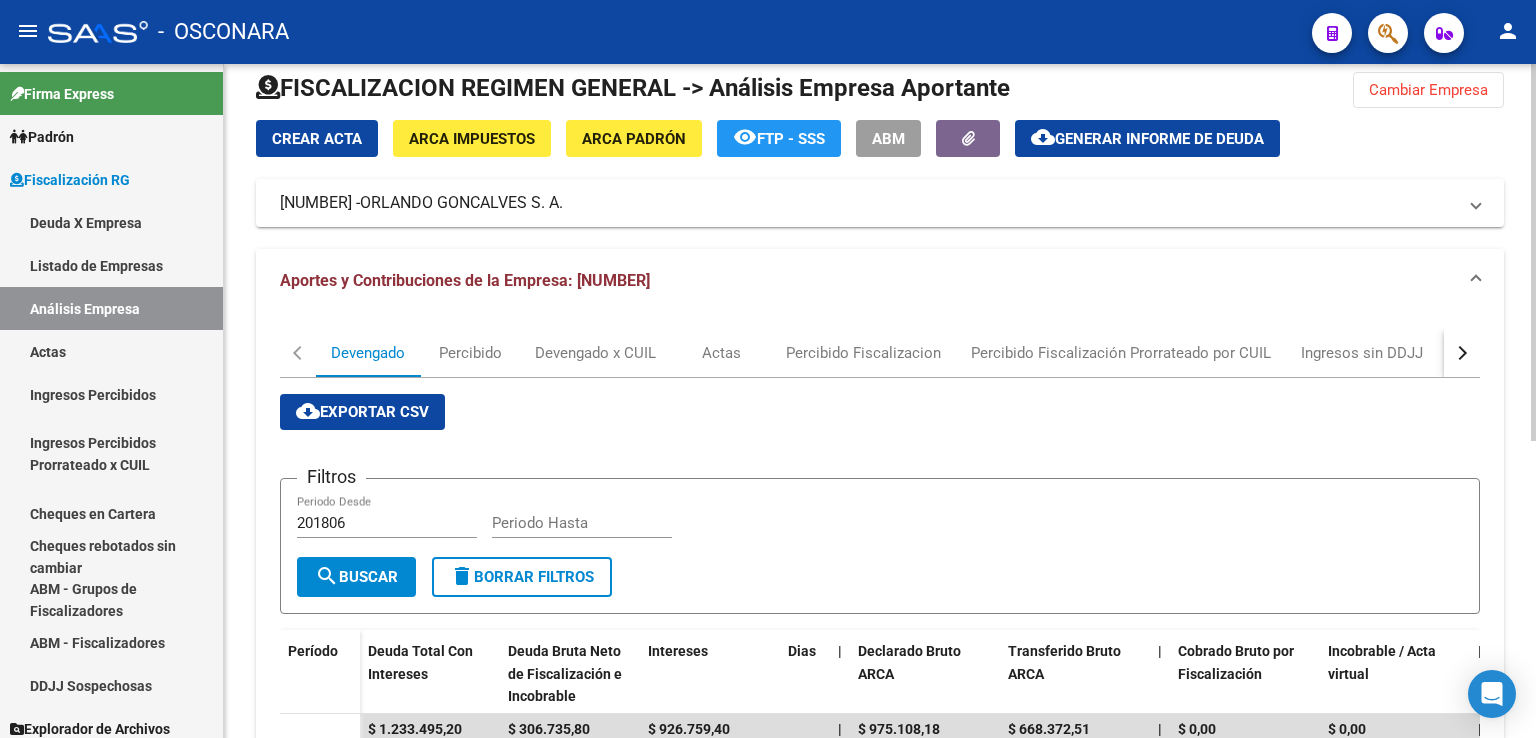 scroll, scrollTop: 200, scrollLeft: 0, axis: vertical 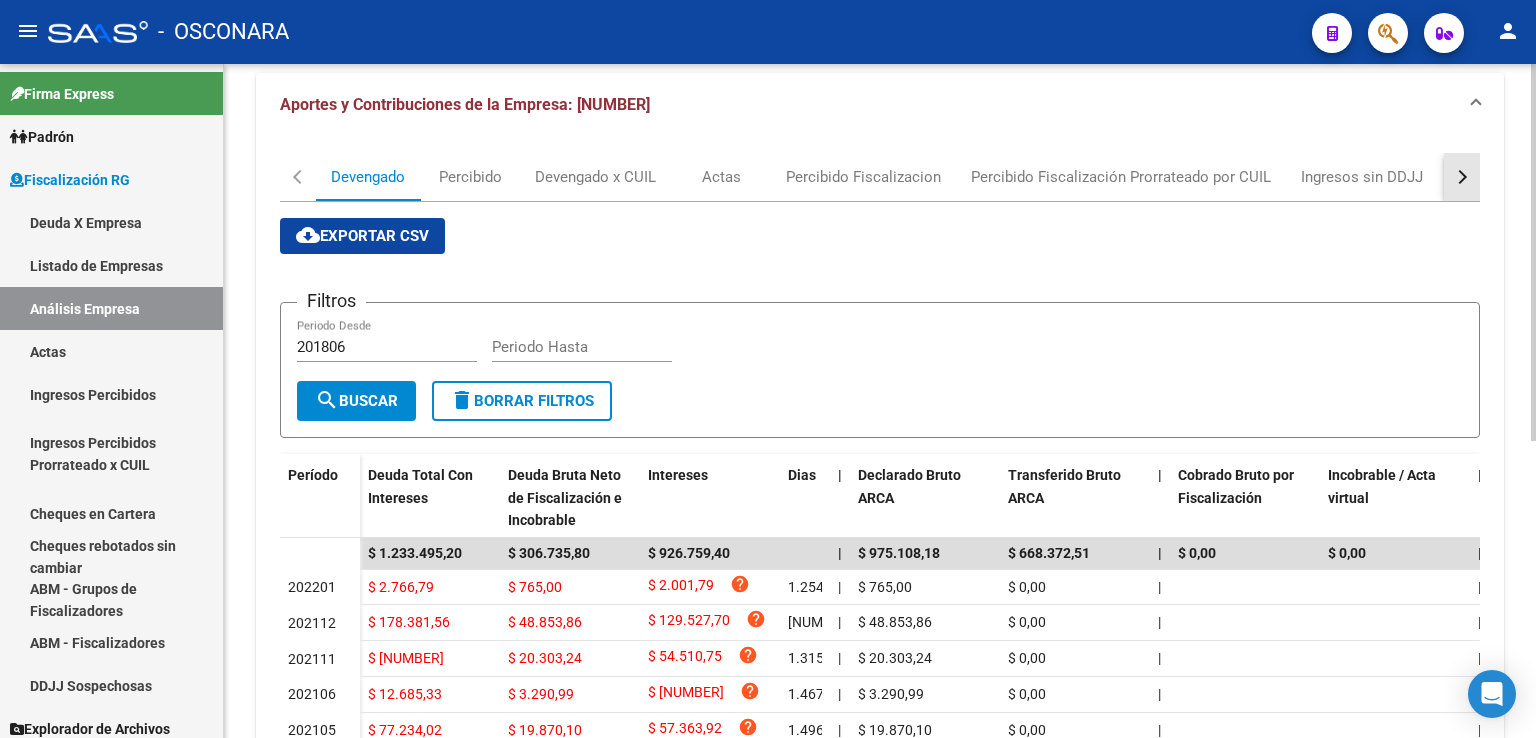 click at bounding box center [1462, 177] 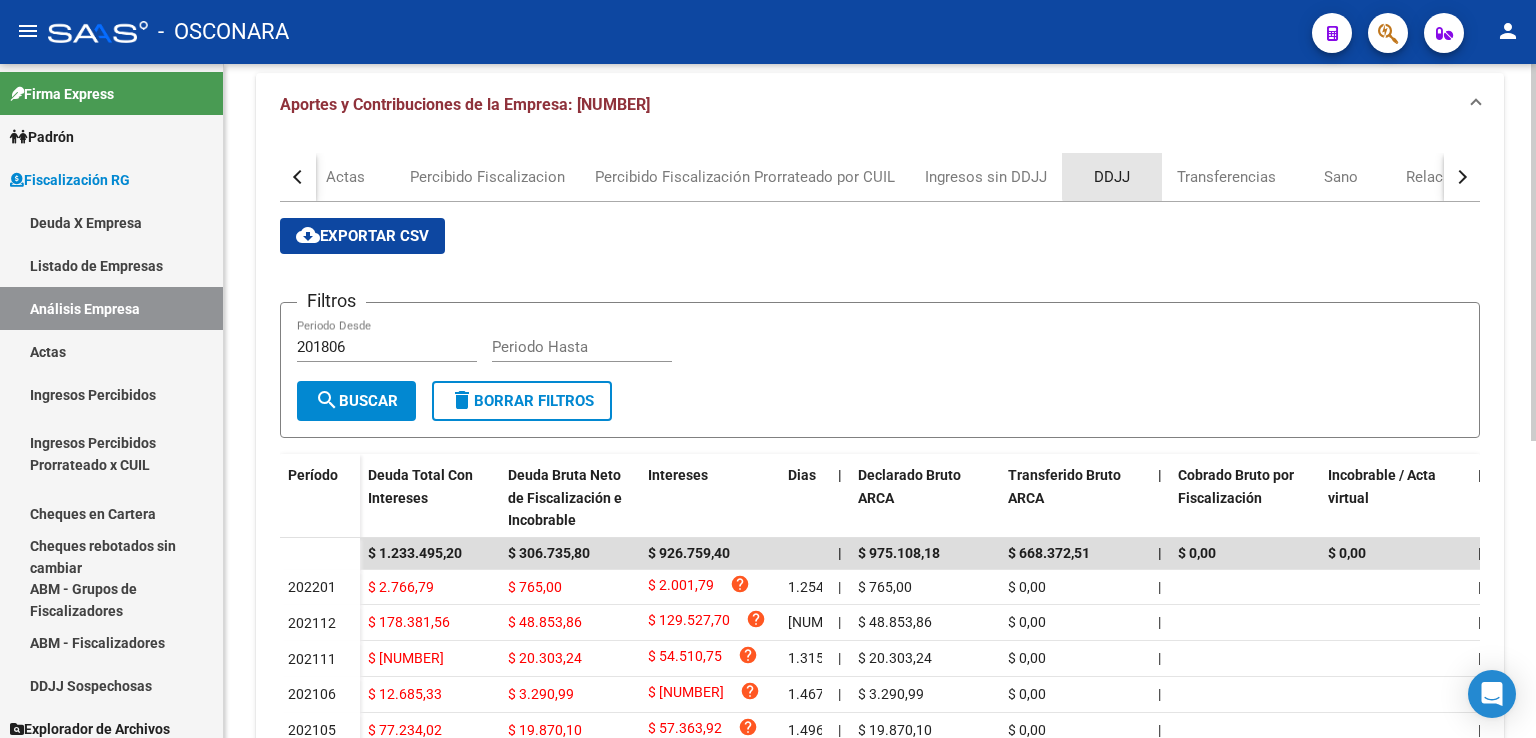 click on "DDJJ" at bounding box center [1112, 177] 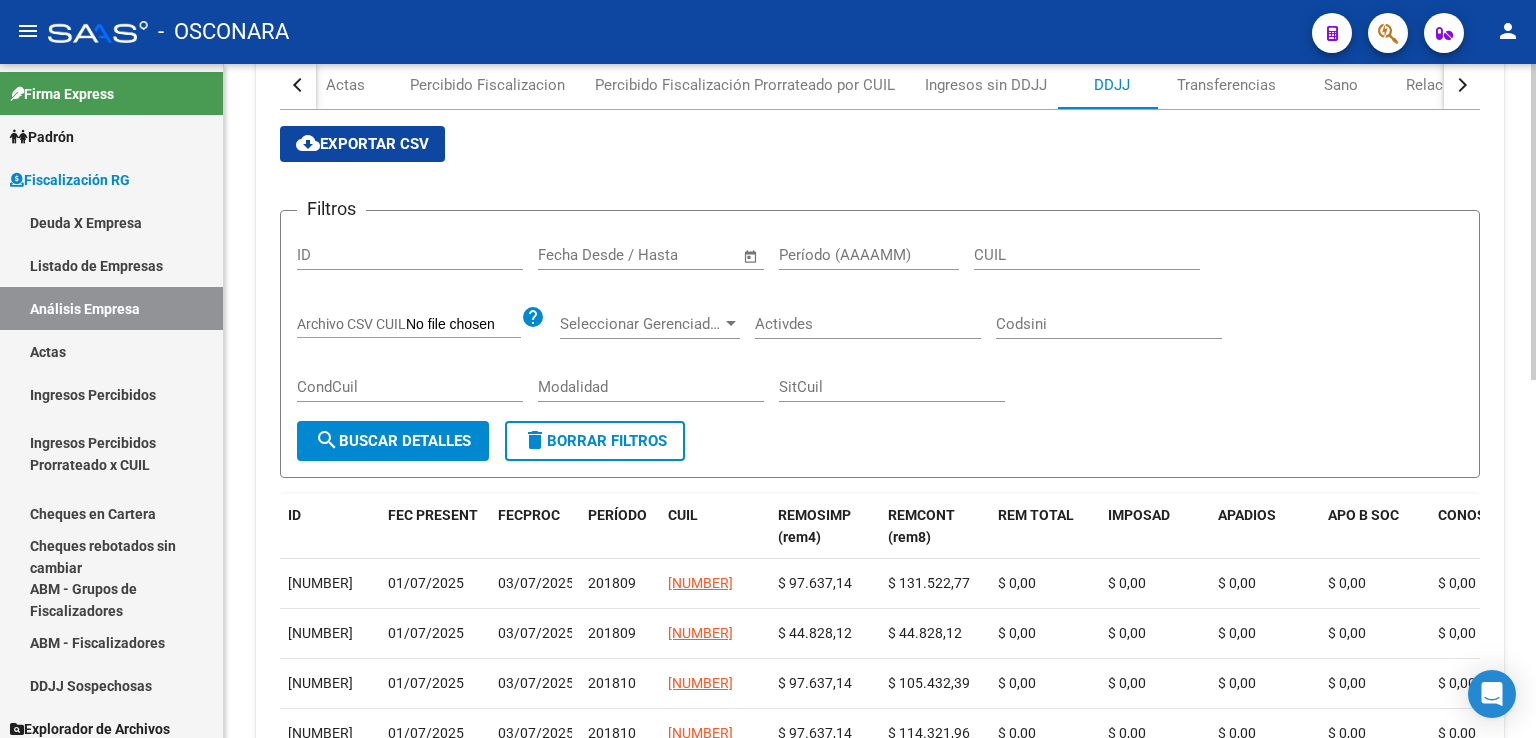 scroll, scrollTop: 300, scrollLeft: 0, axis: vertical 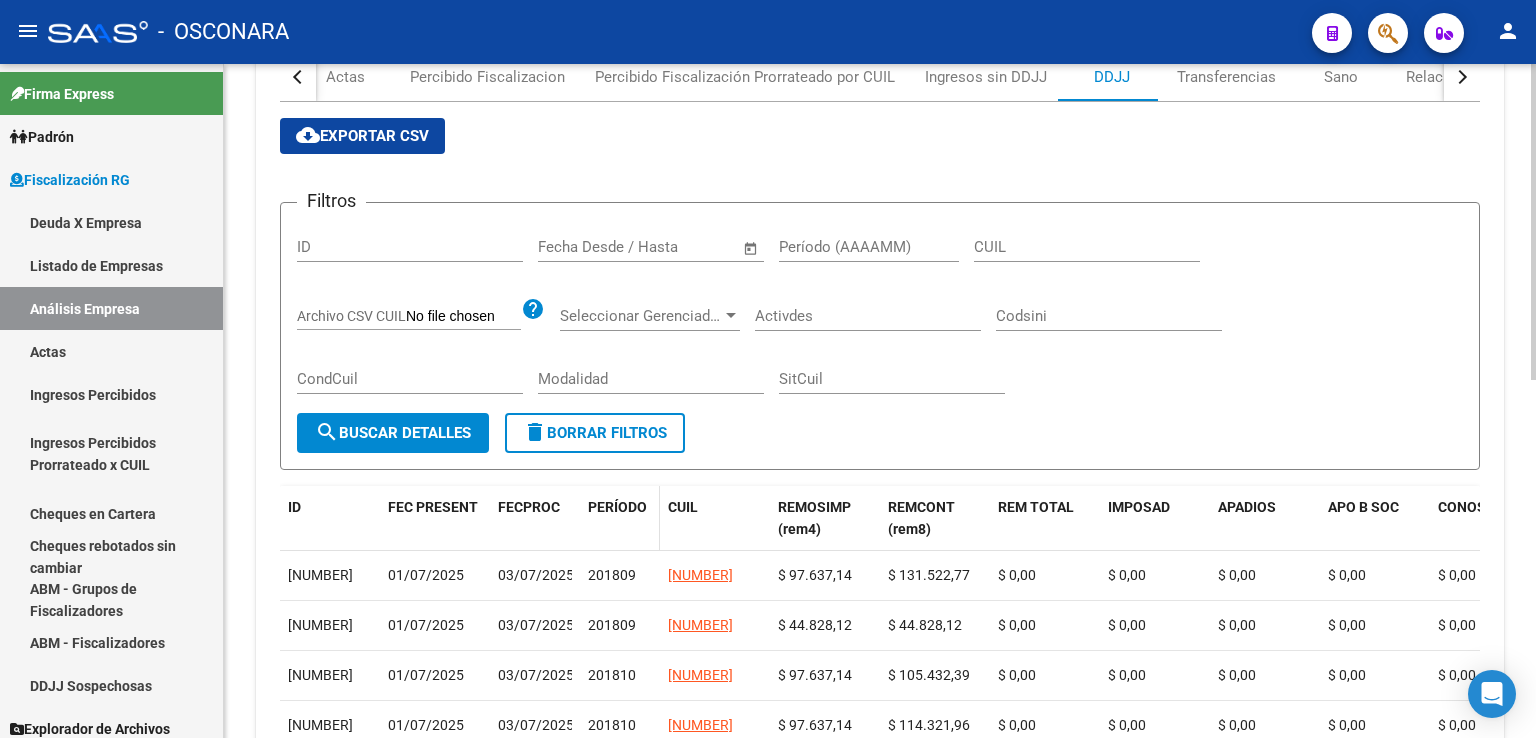 click on "PERÍODO" 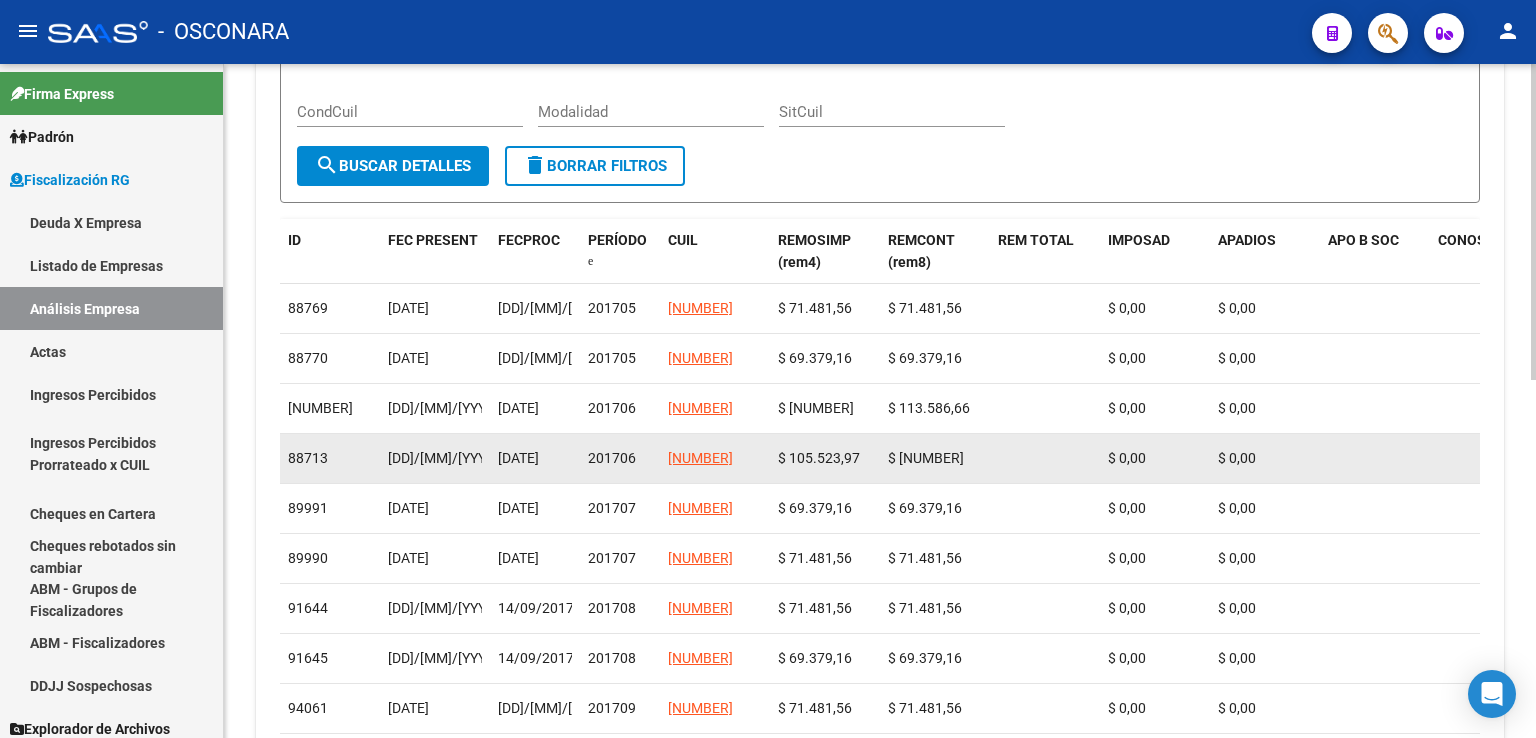 scroll, scrollTop: 563, scrollLeft: 0, axis: vertical 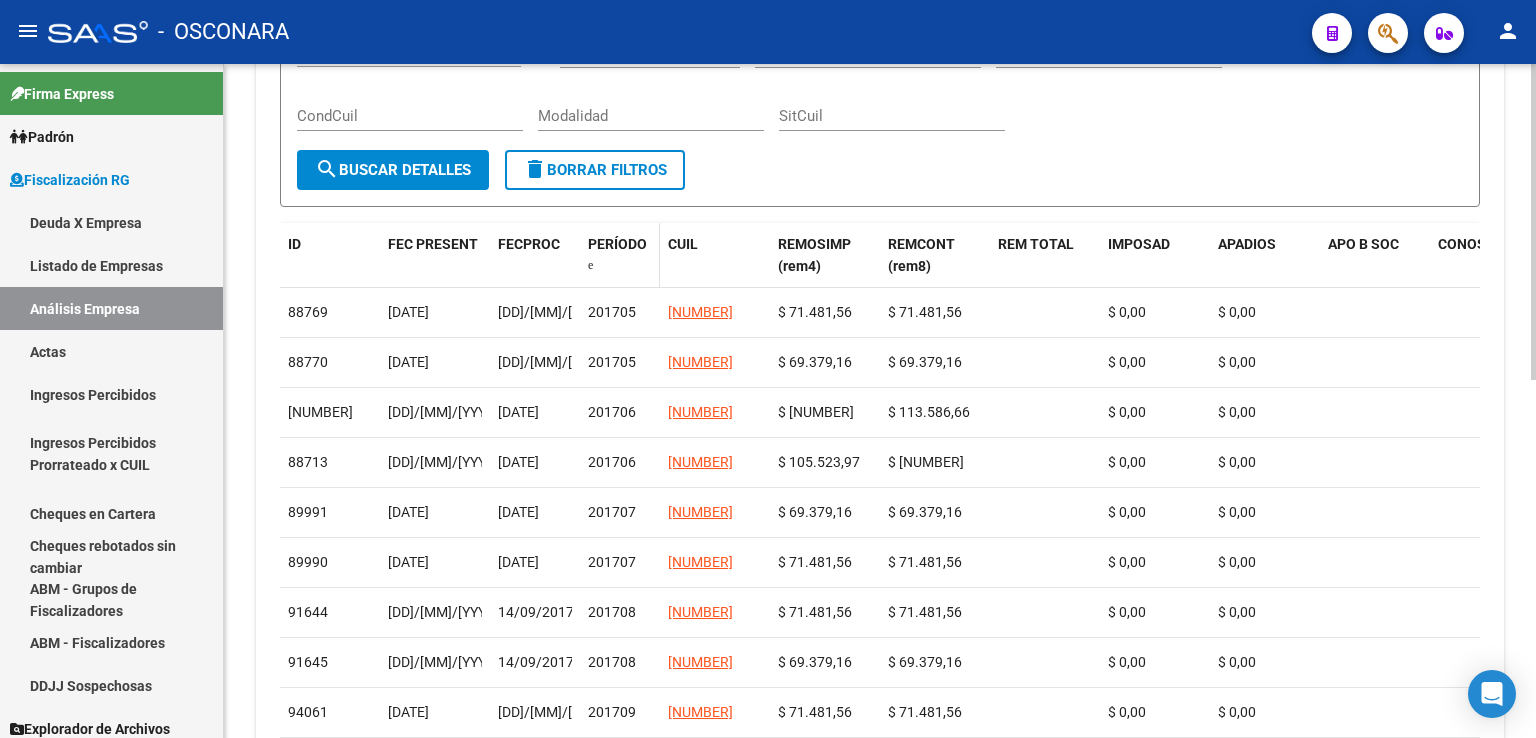 click on "PERÍODO" 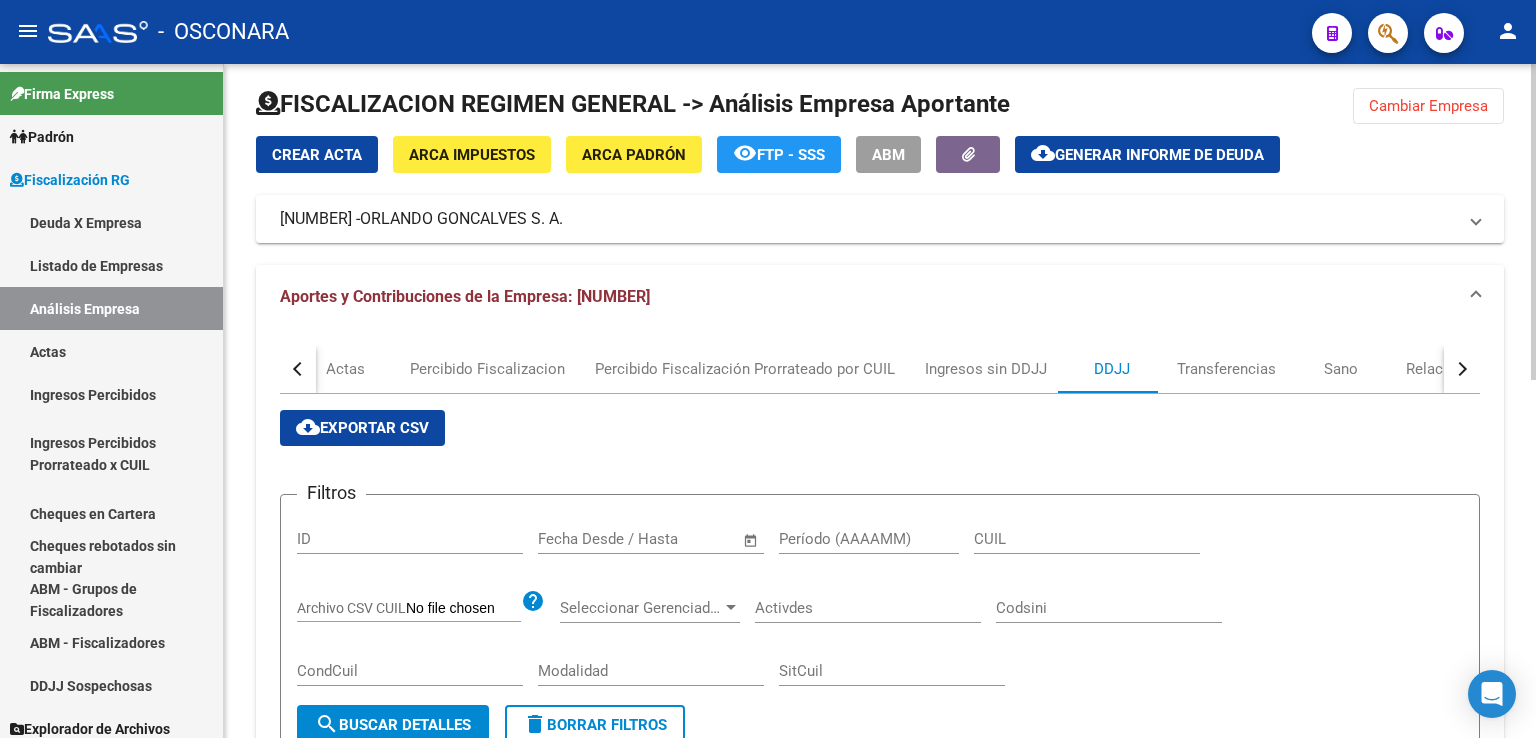 scroll, scrollTop: 0, scrollLeft: 0, axis: both 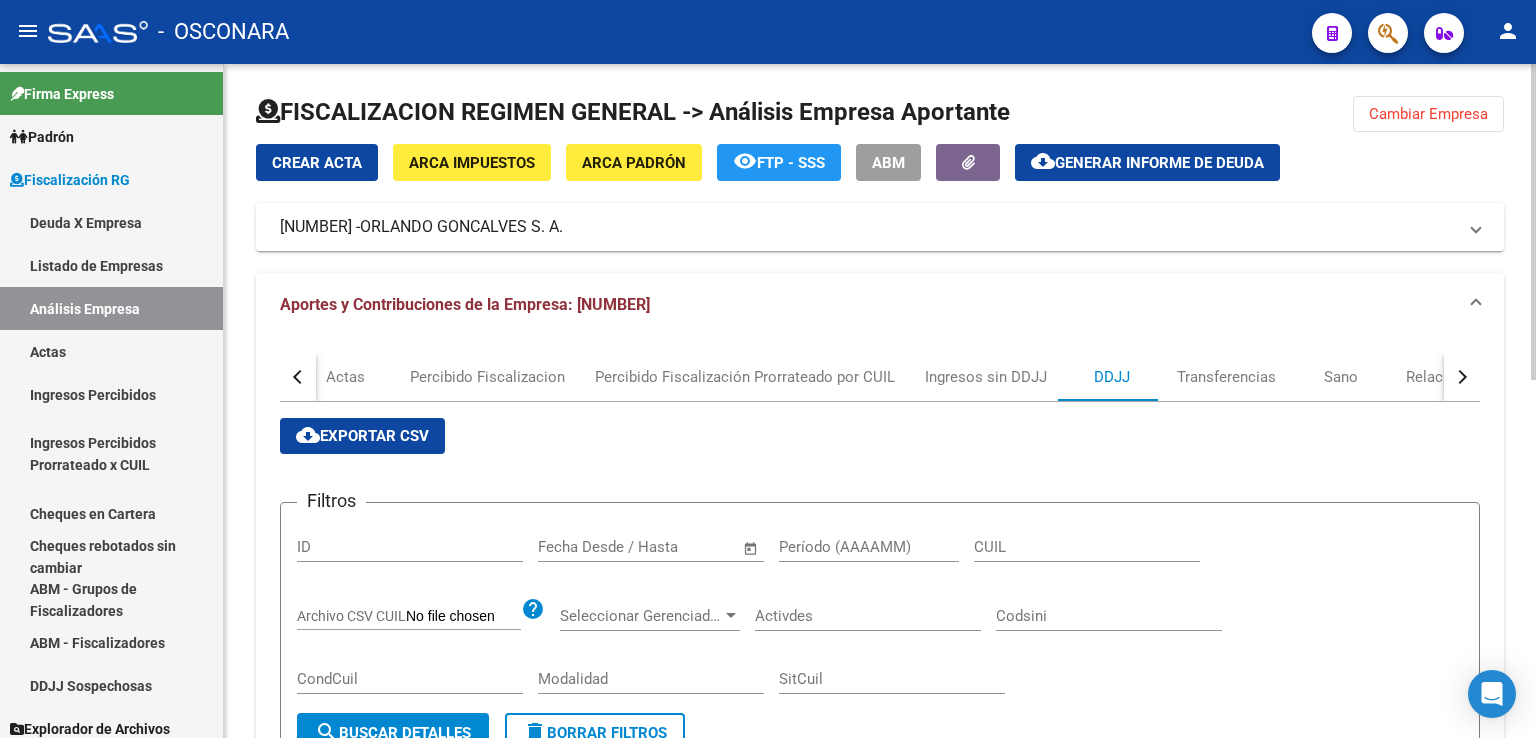 click on "[NUMBER] -   [LAST] S. A." at bounding box center [868, 227] 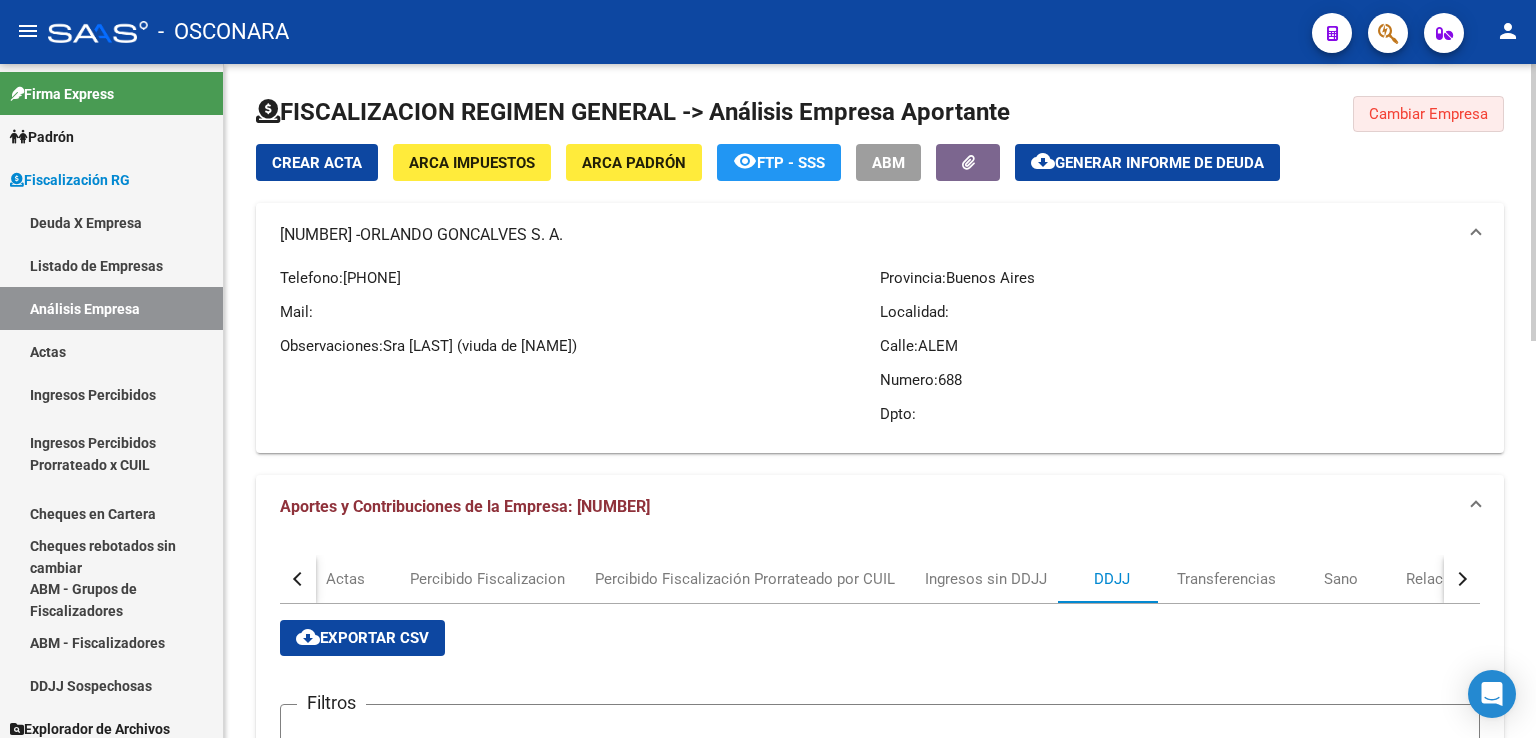 click on "Cambiar Empresa" 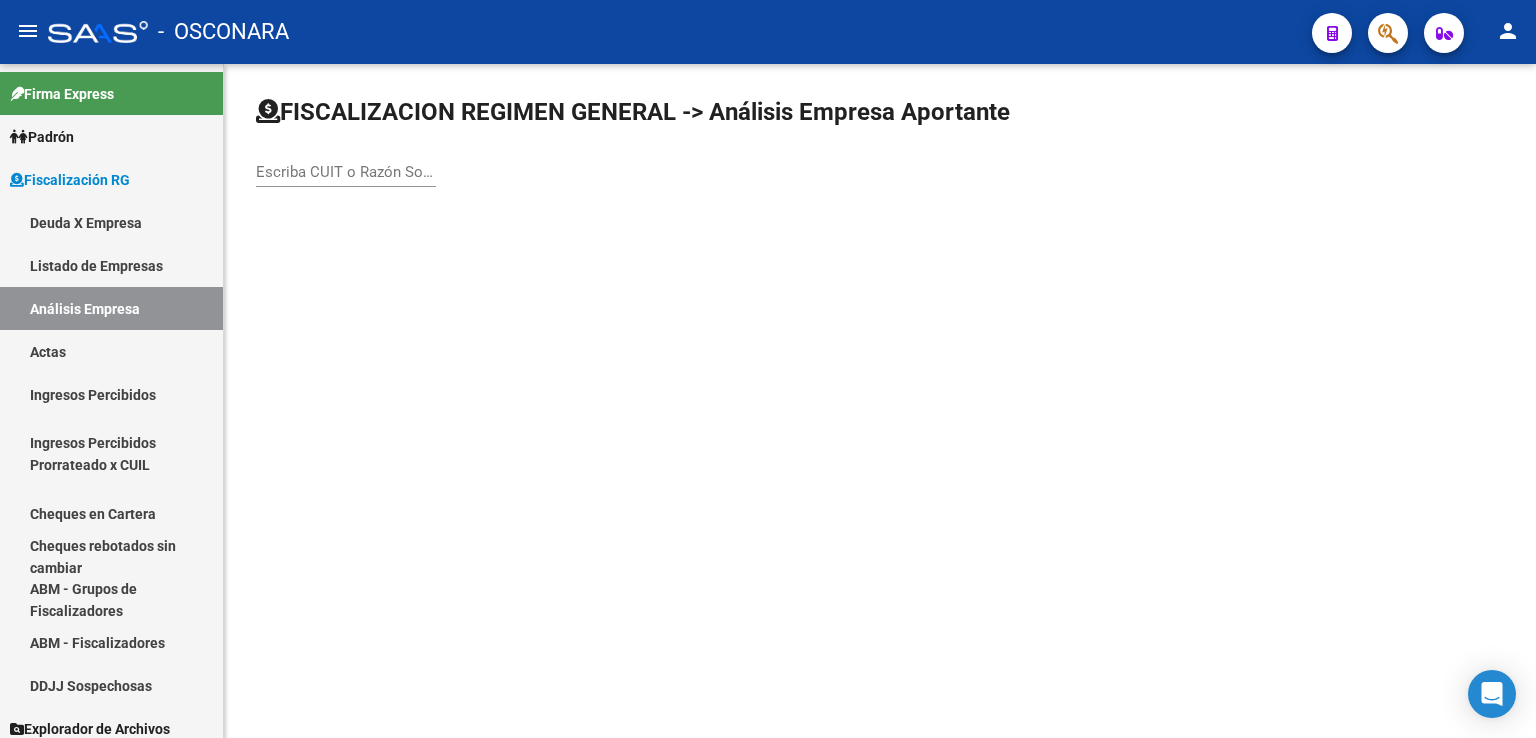 click on "Escriba CUIT o Razón Social para buscar" 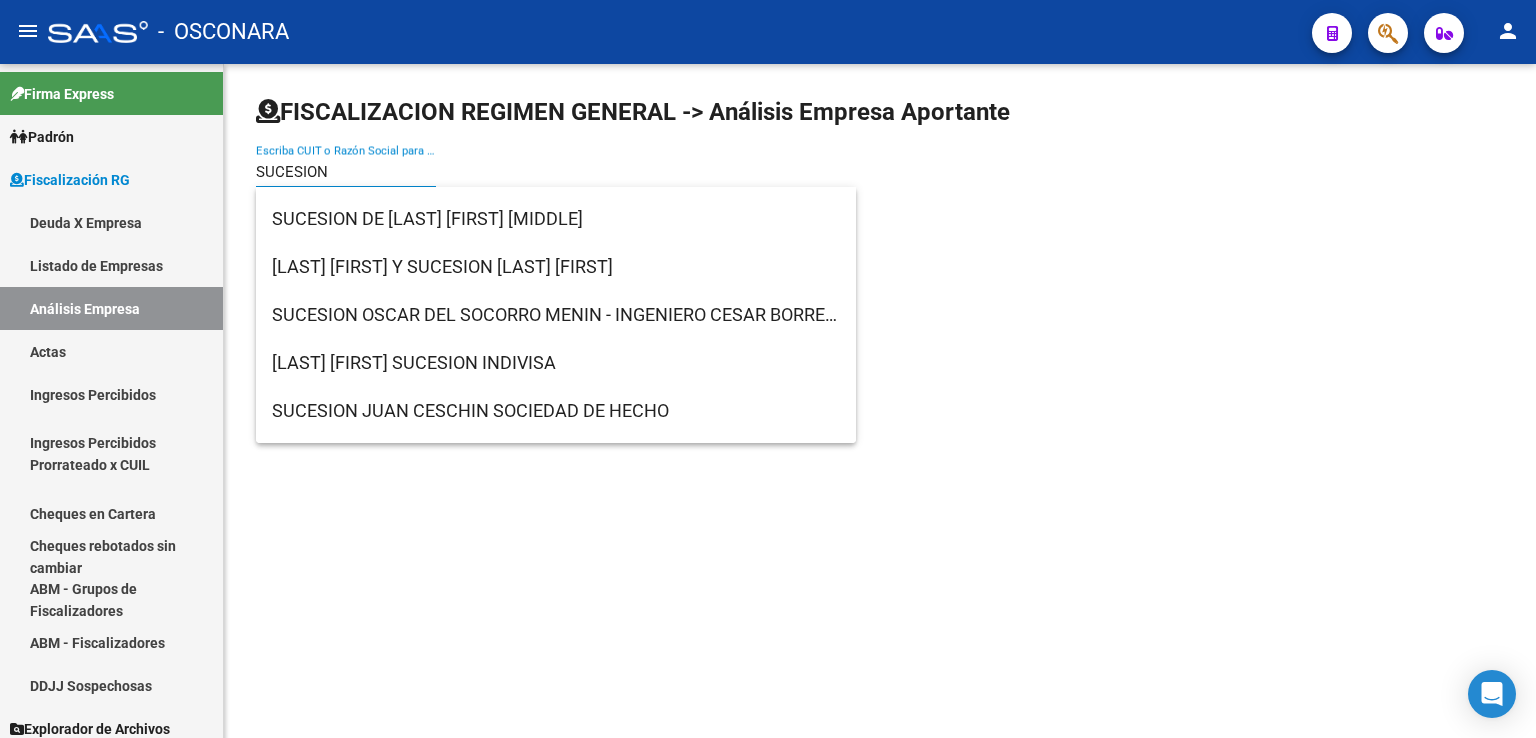 scroll, scrollTop: 320, scrollLeft: 0, axis: vertical 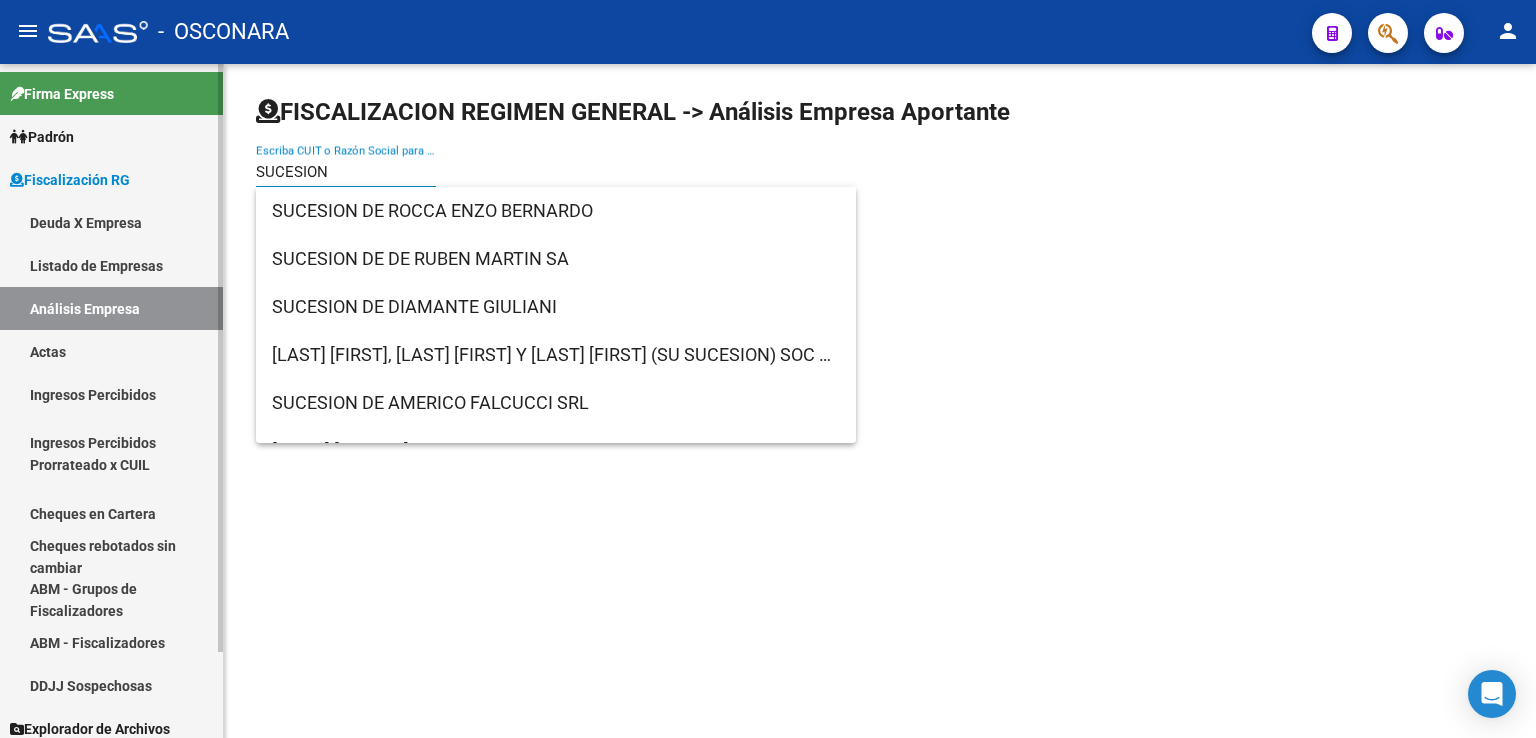 drag, startPoint x: 356, startPoint y: 167, endPoint x: 155, endPoint y: 150, distance: 201.71762 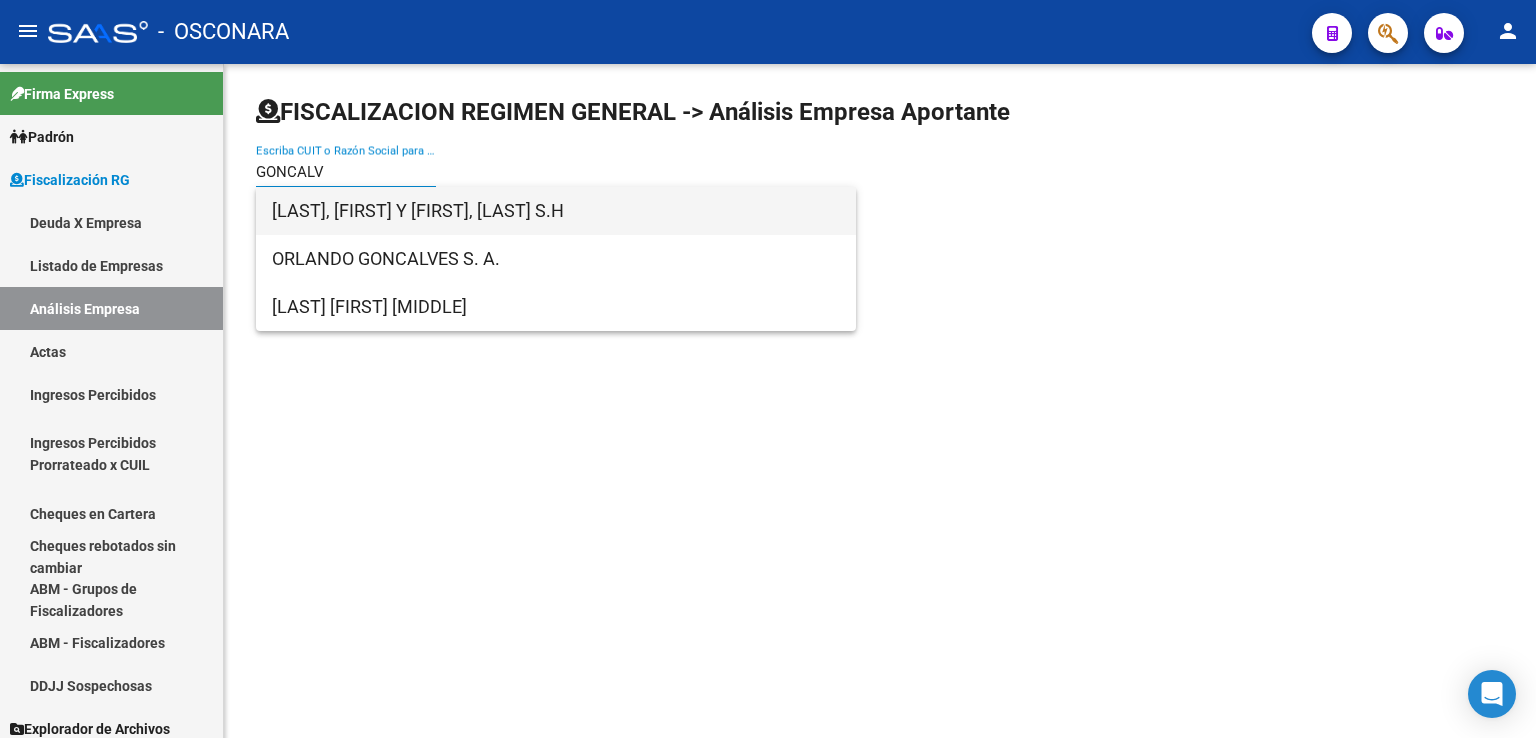 type on "GONCALV" 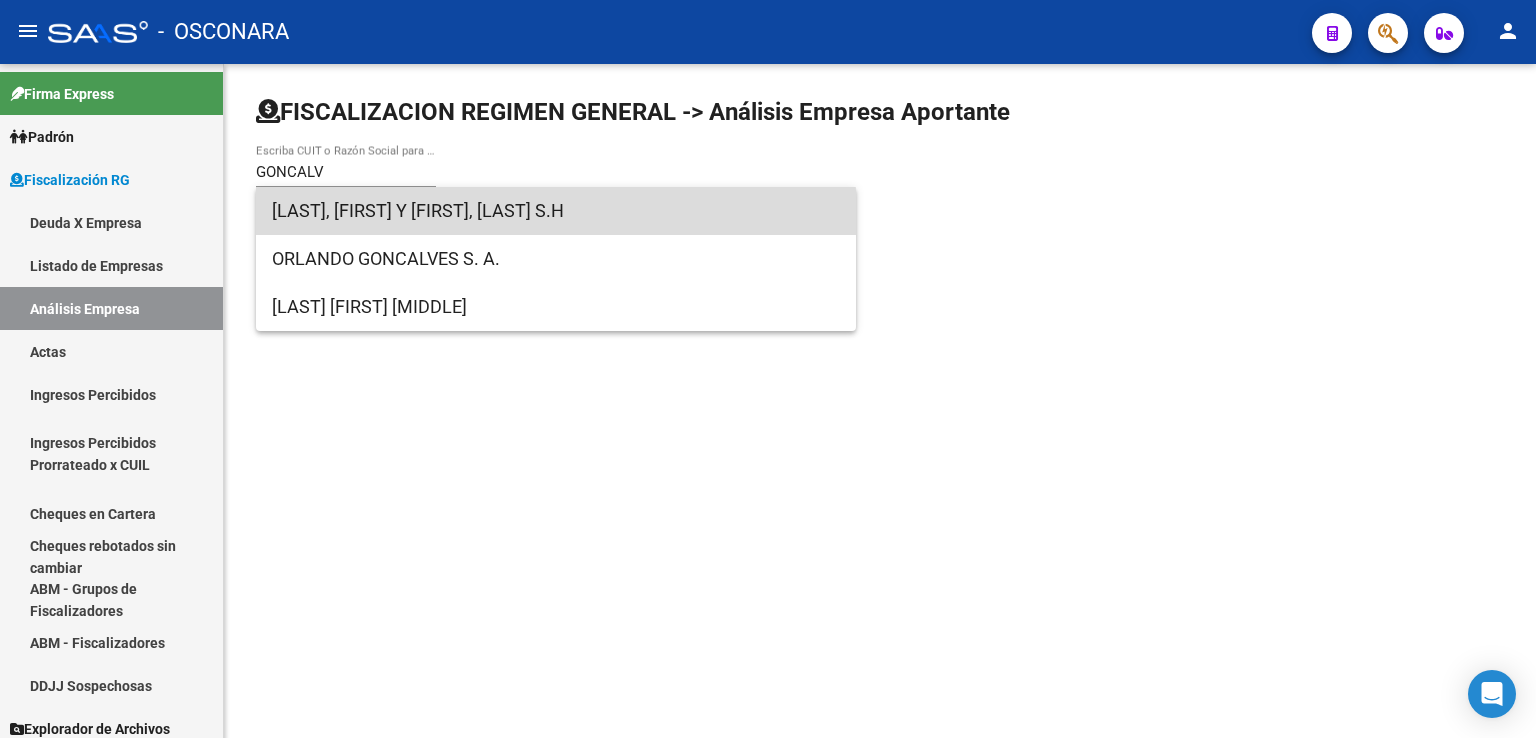 click on "[LAST], [FIRST] Y [FIRST], [LAST] S.H" at bounding box center (556, 211) 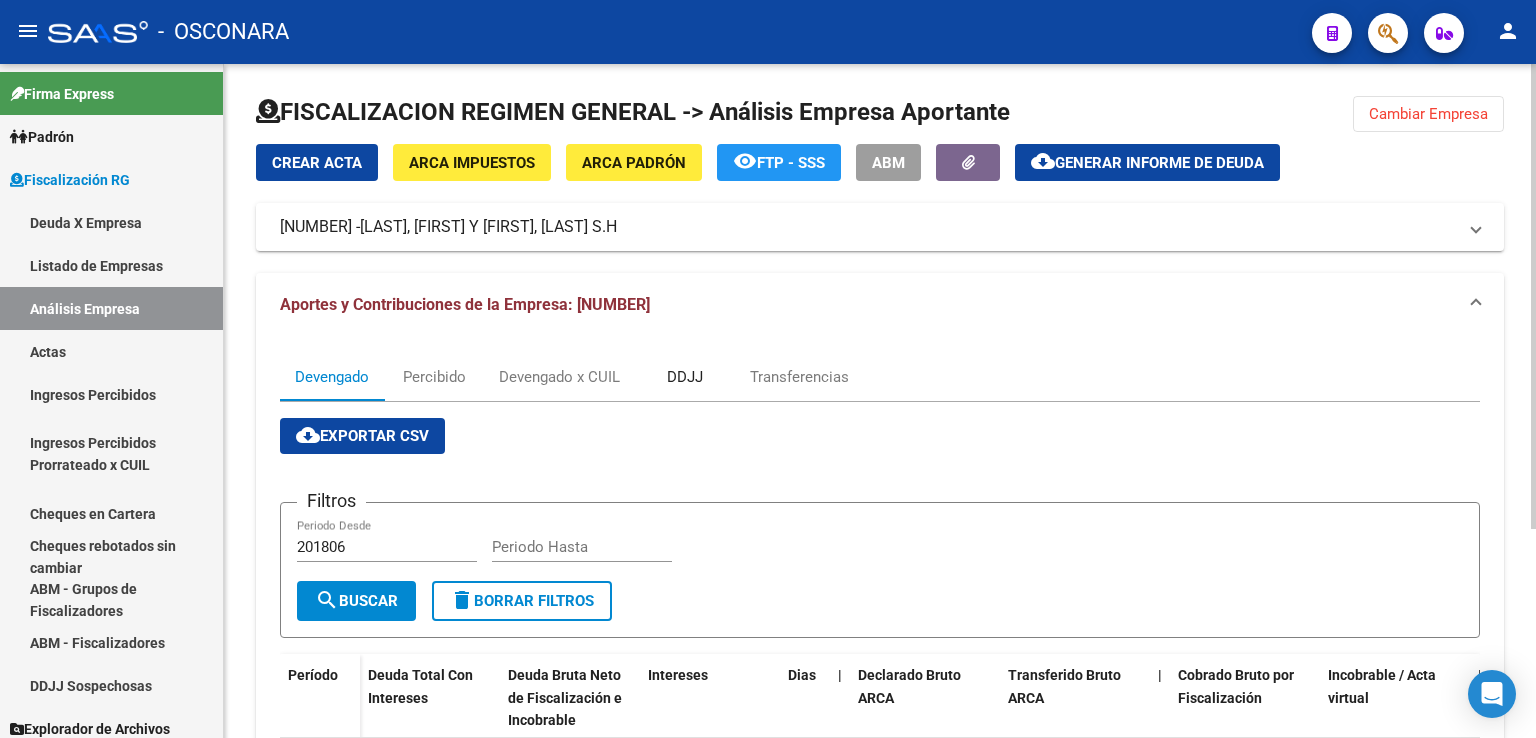 click on "DDJJ" at bounding box center [685, 377] 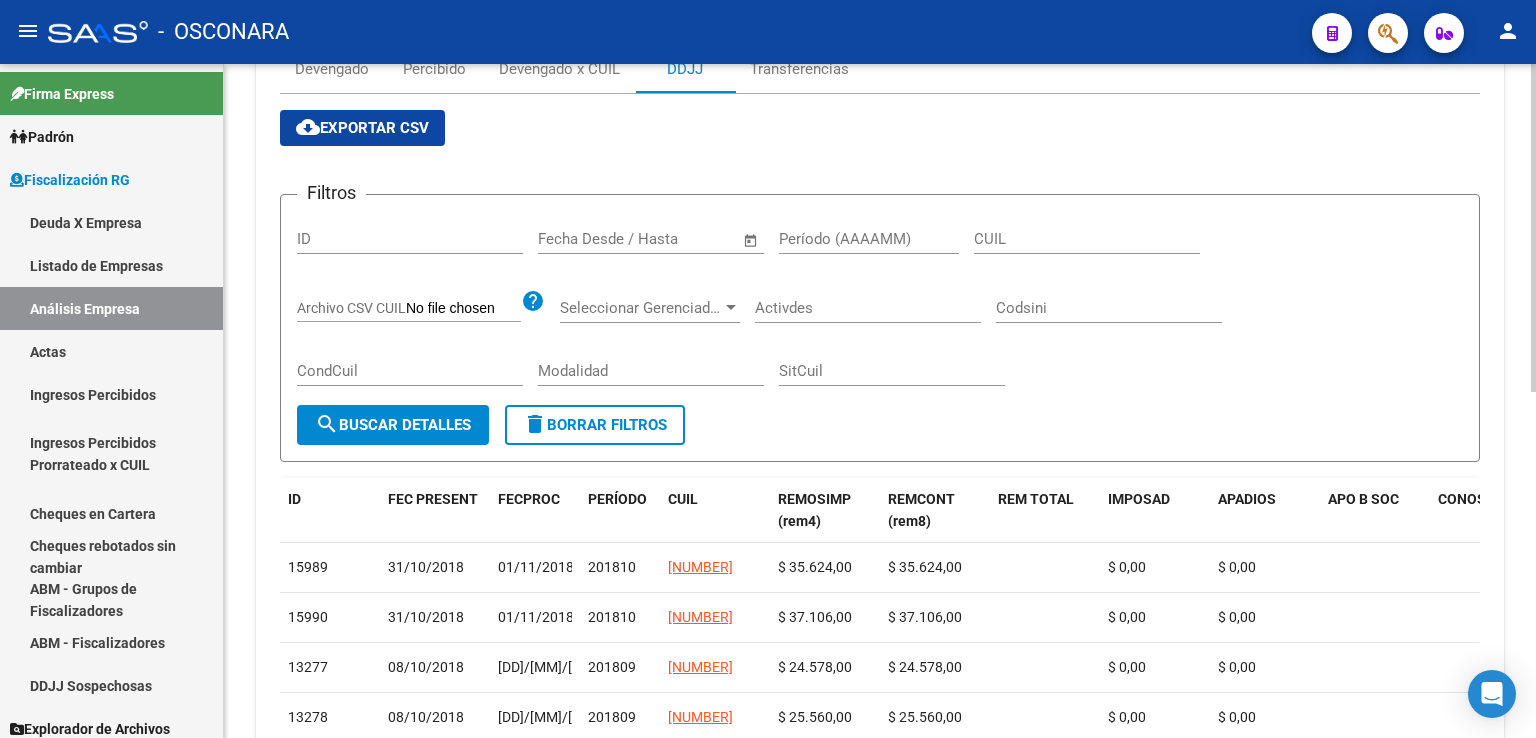 scroll, scrollTop: 400, scrollLeft: 0, axis: vertical 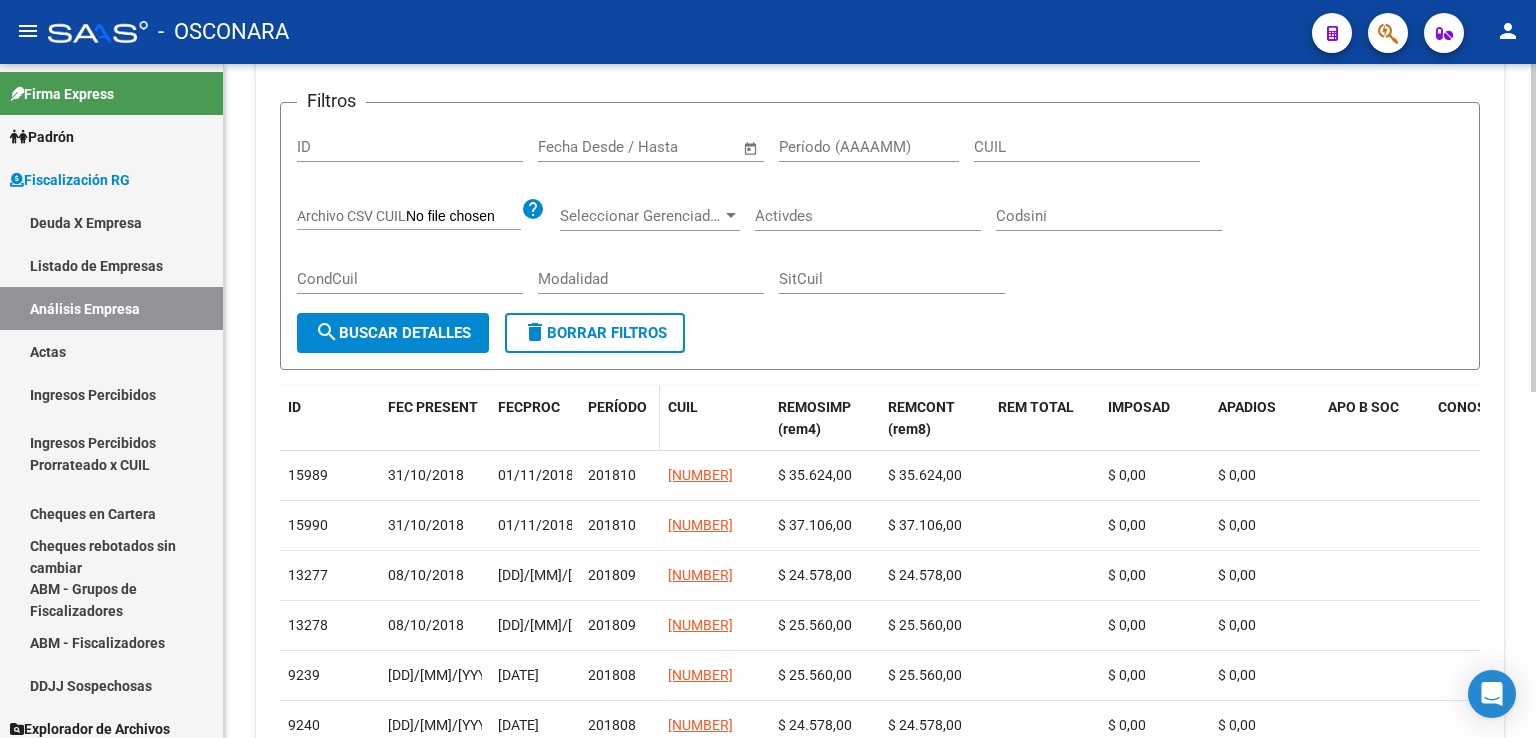 click on "PERÍODO" 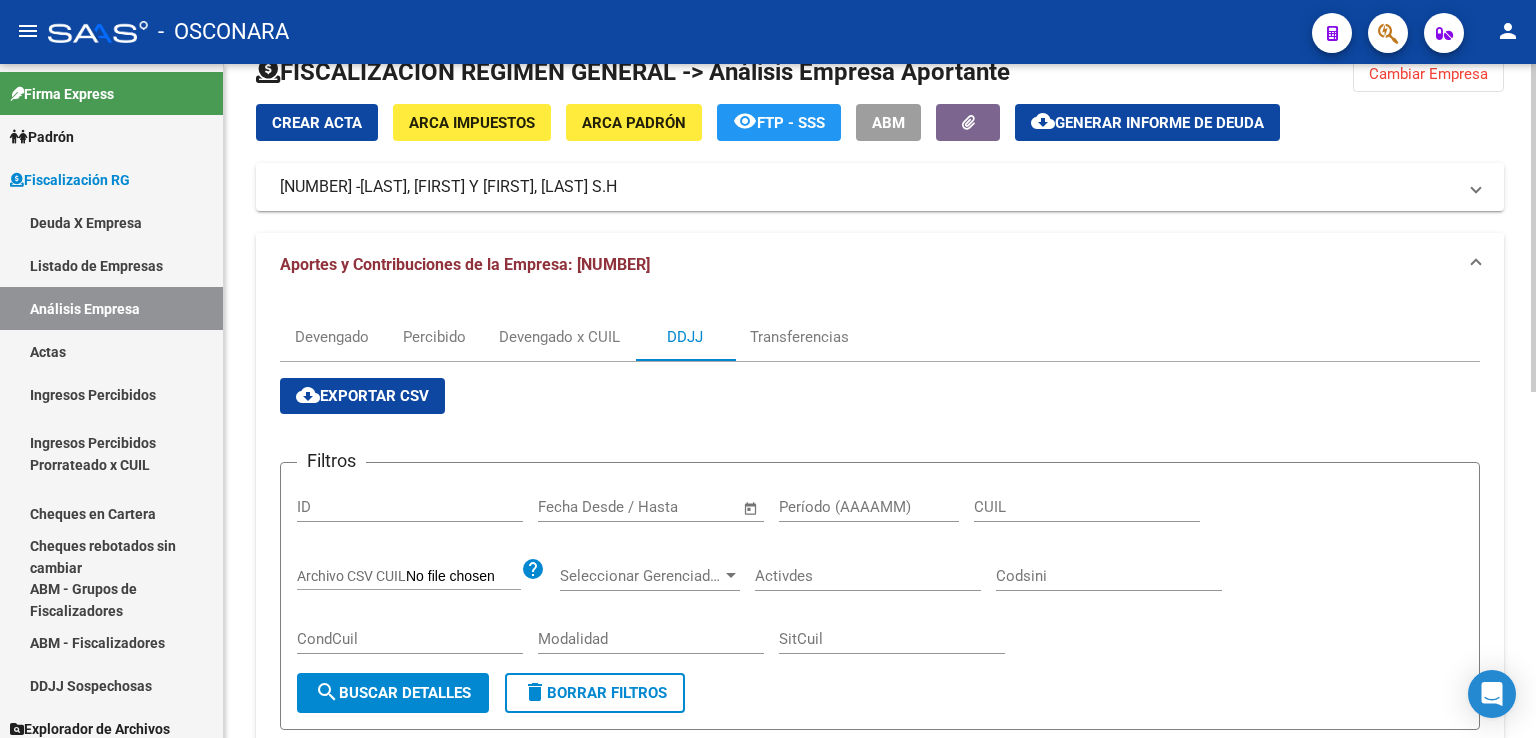 scroll, scrollTop: 0, scrollLeft: 0, axis: both 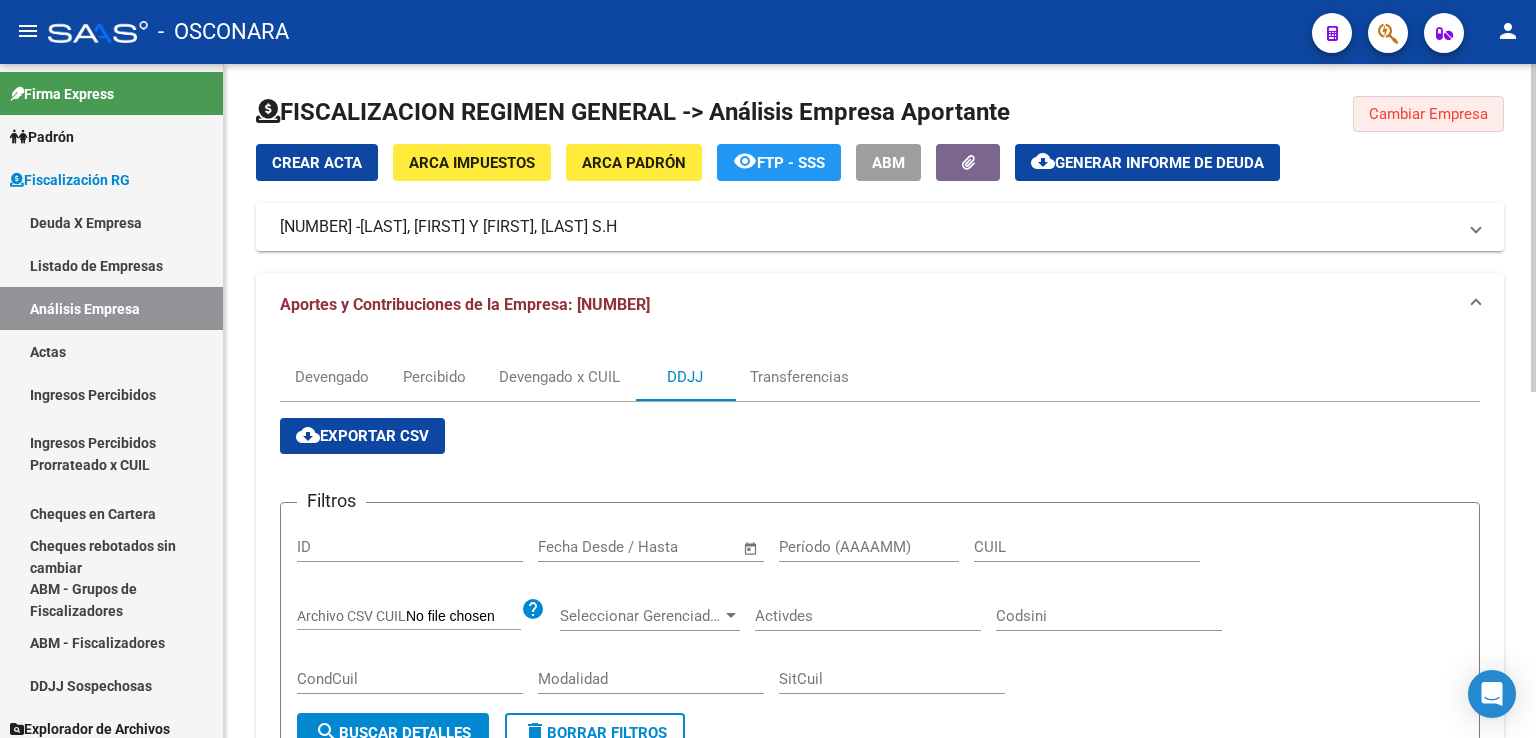 click on "Cambiar Empresa" 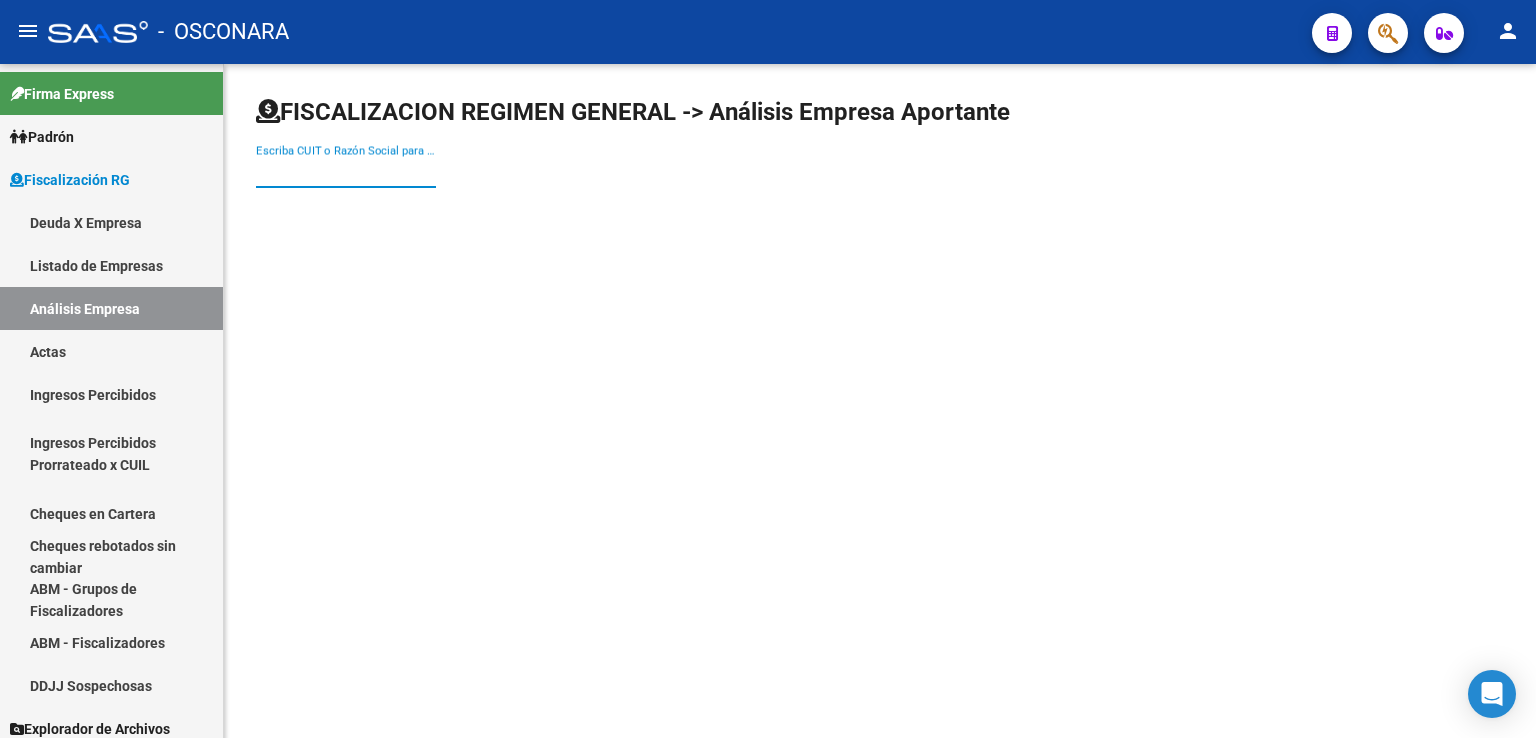 click on "Escriba CUIT o Razón Social para buscar" at bounding box center [346, 172] 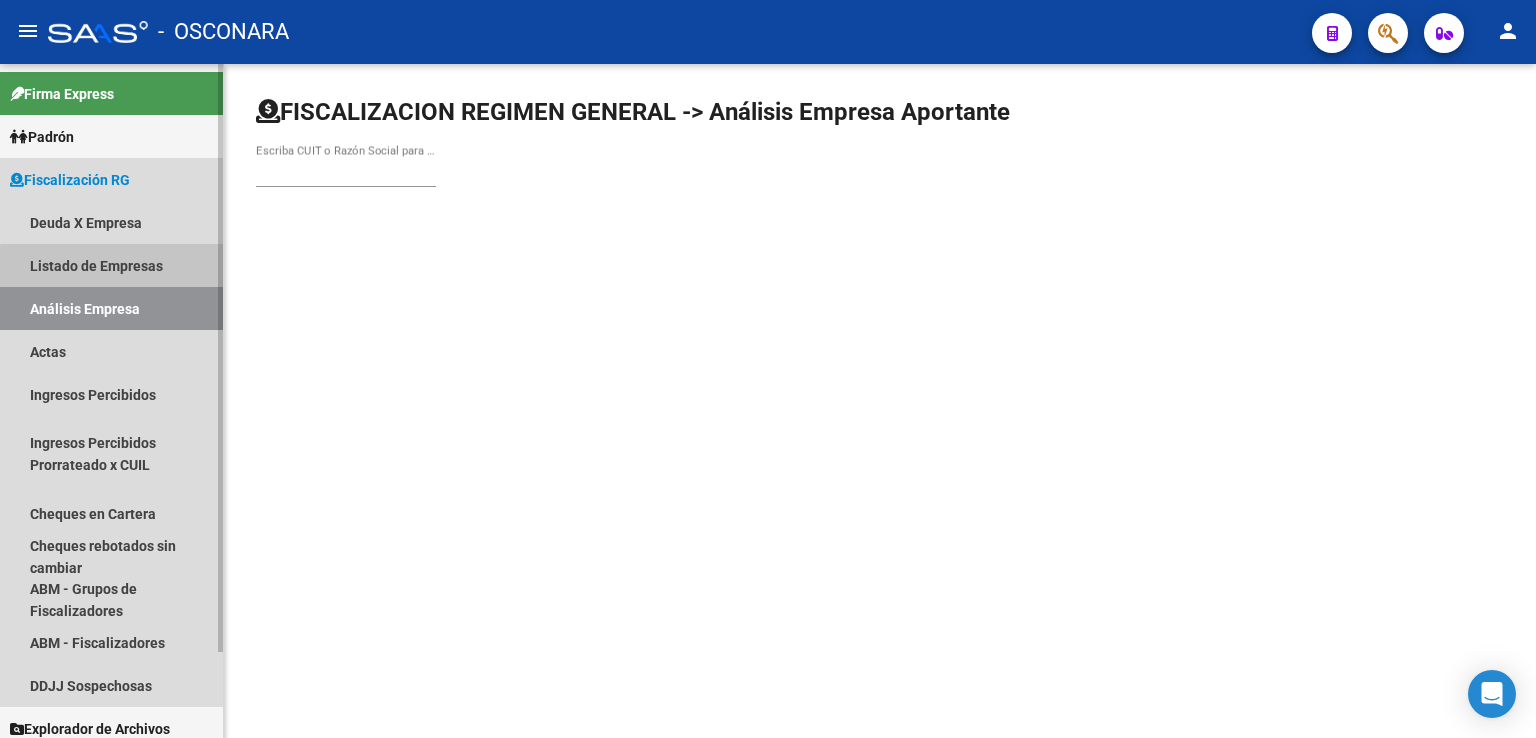click on "Listado de Empresas" at bounding box center [111, 265] 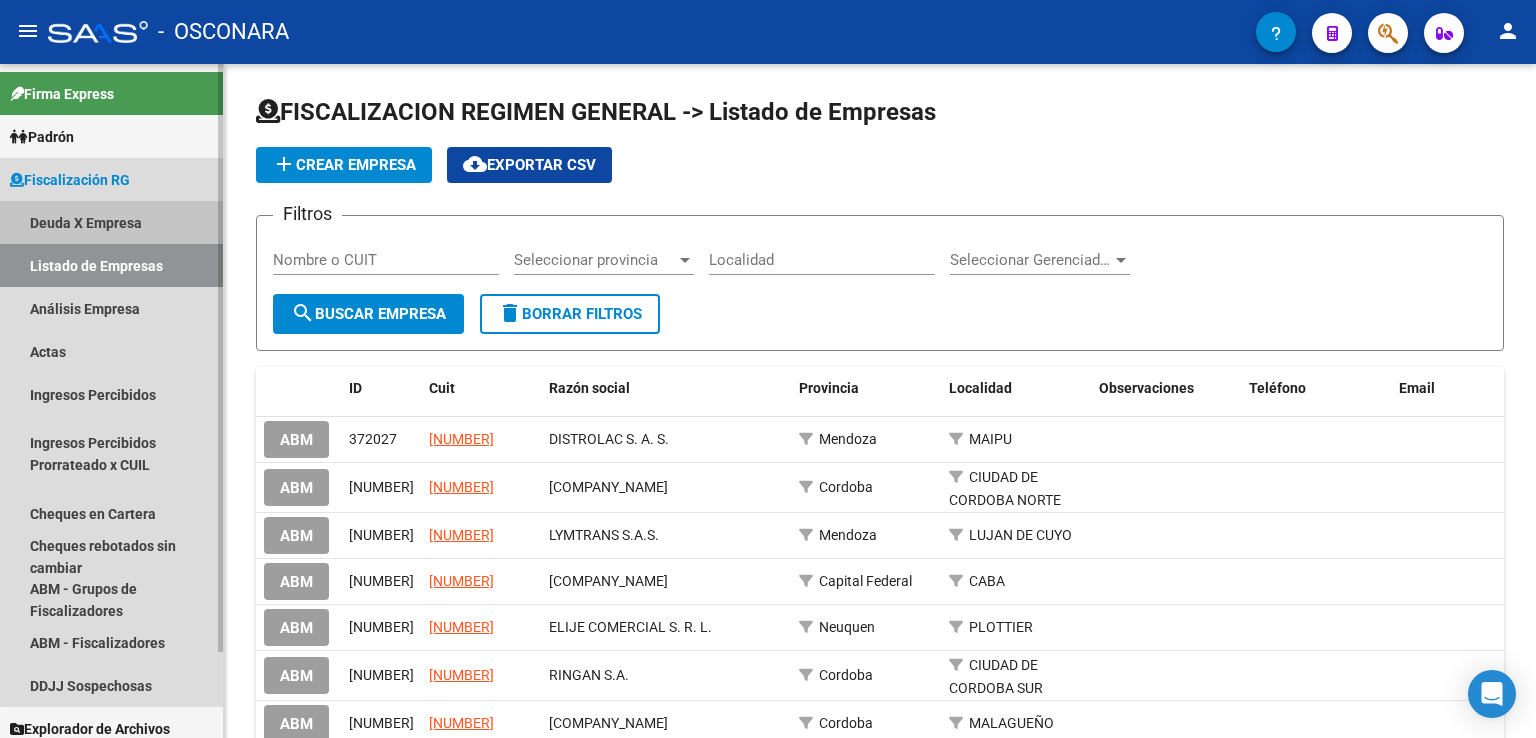 click on "Deuda X Empresa" at bounding box center [111, 222] 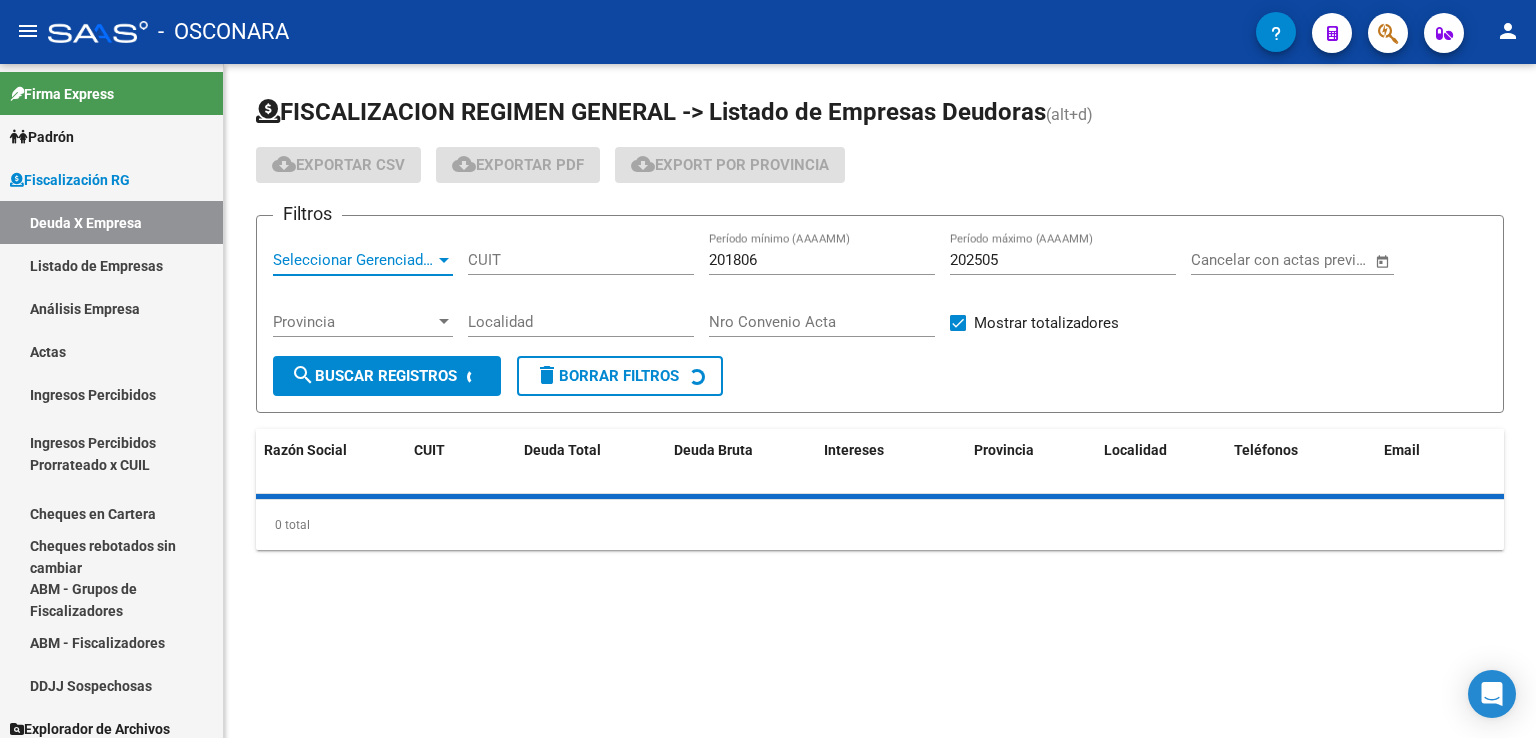 click on "Seleccionar Gerenciador" at bounding box center (354, 260) 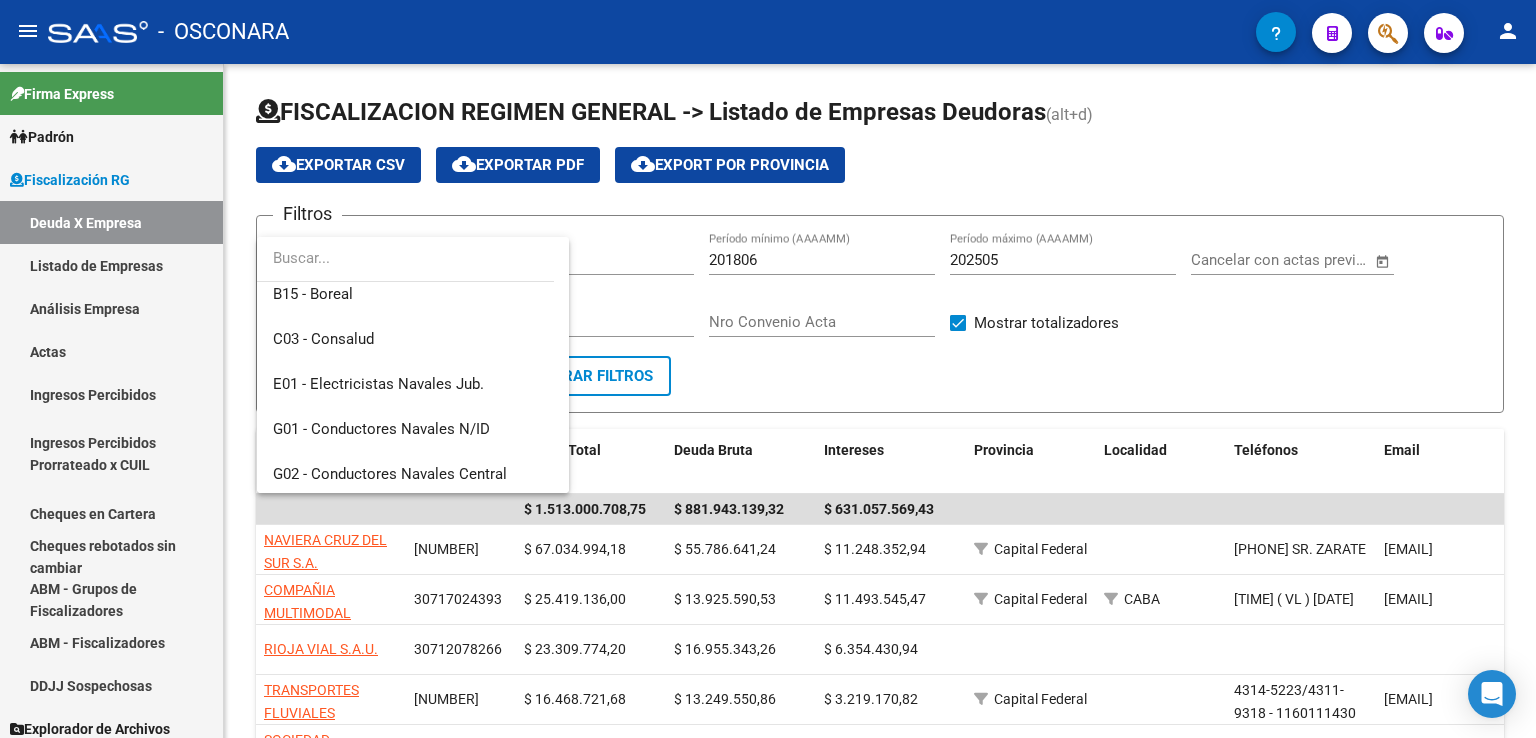 scroll, scrollTop: 320, scrollLeft: 0, axis: vertical 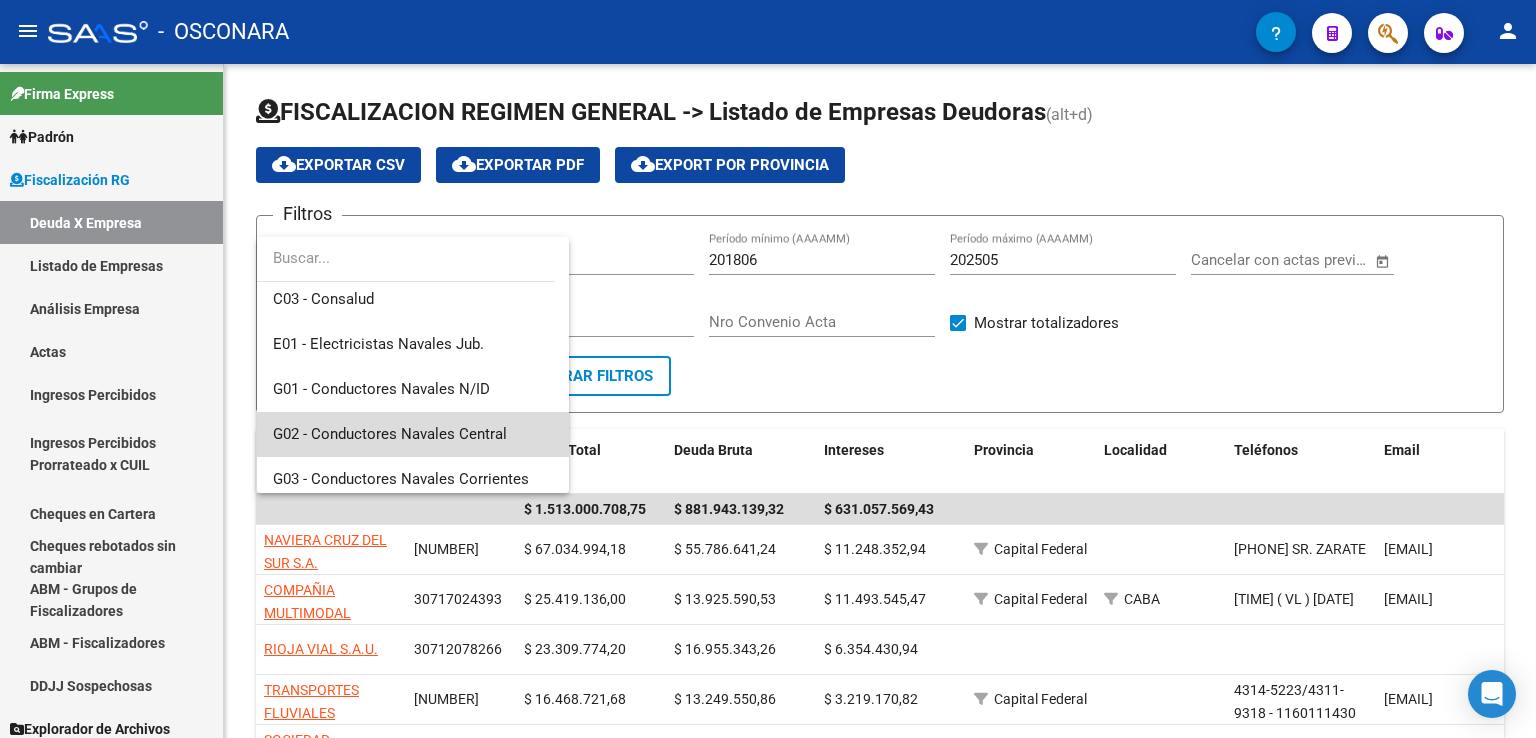 click on "G02 - Conductores Navales Central" at bounding box center [413, 434] 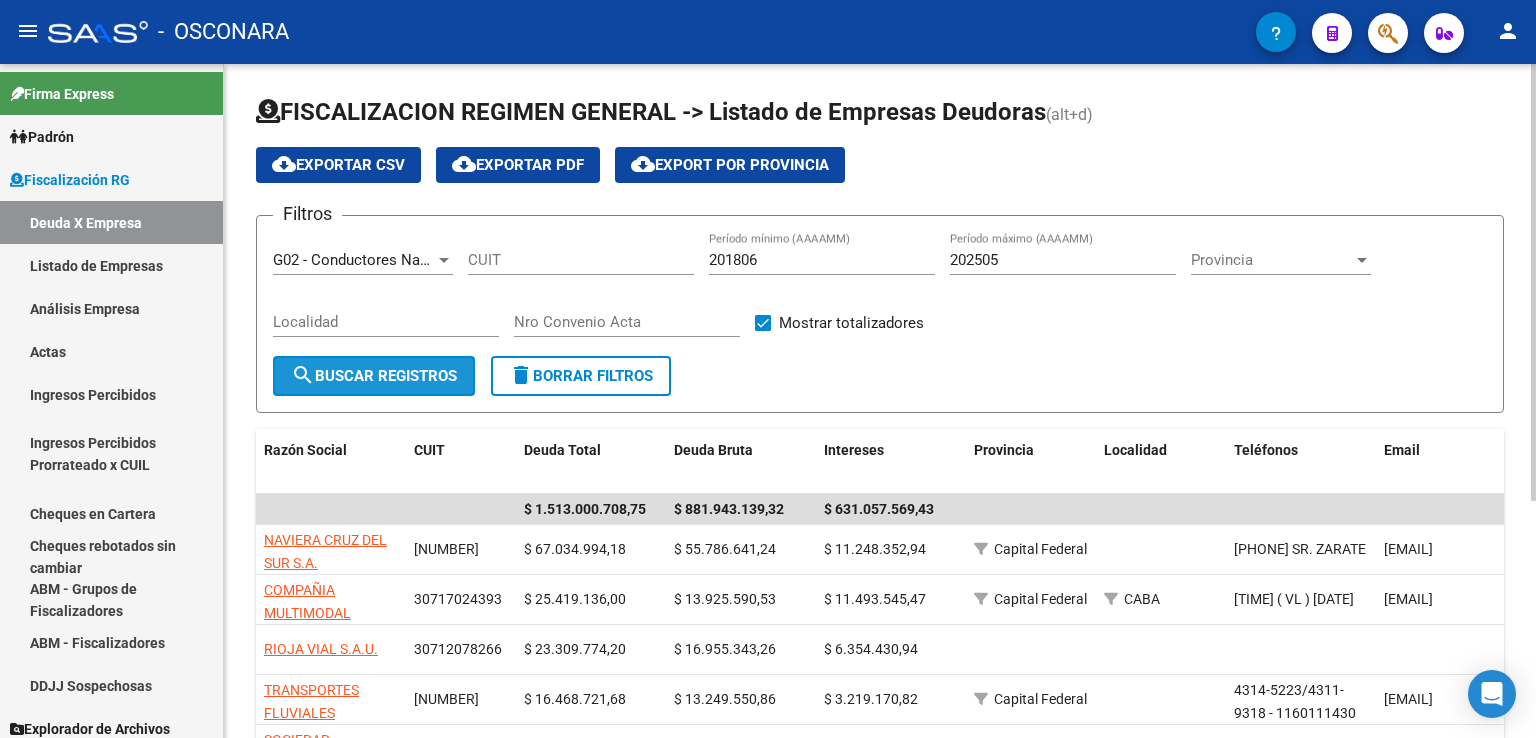 click on "search  Buscar Registros" 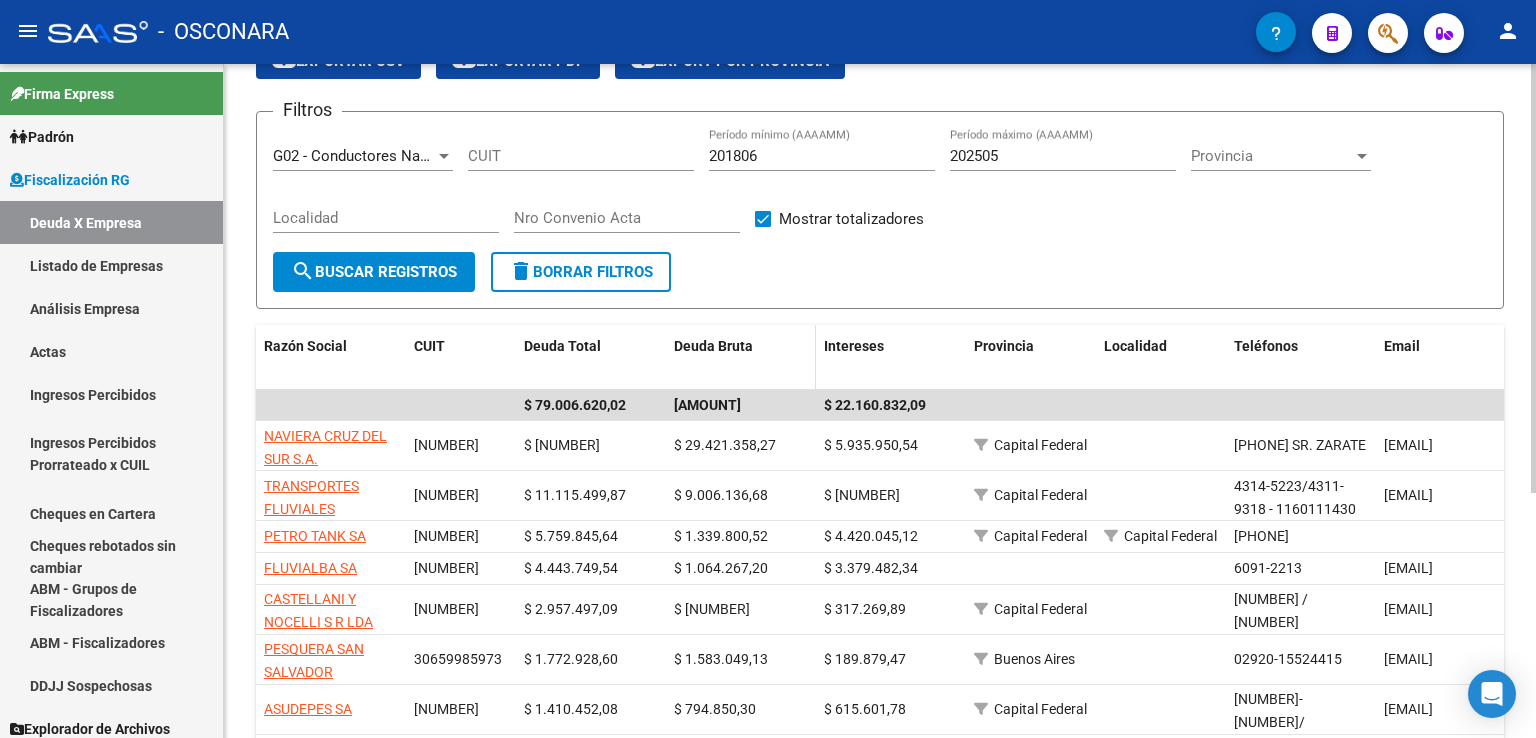 scroll, scrollTop: 0, scrollLeft: 0, axis: both 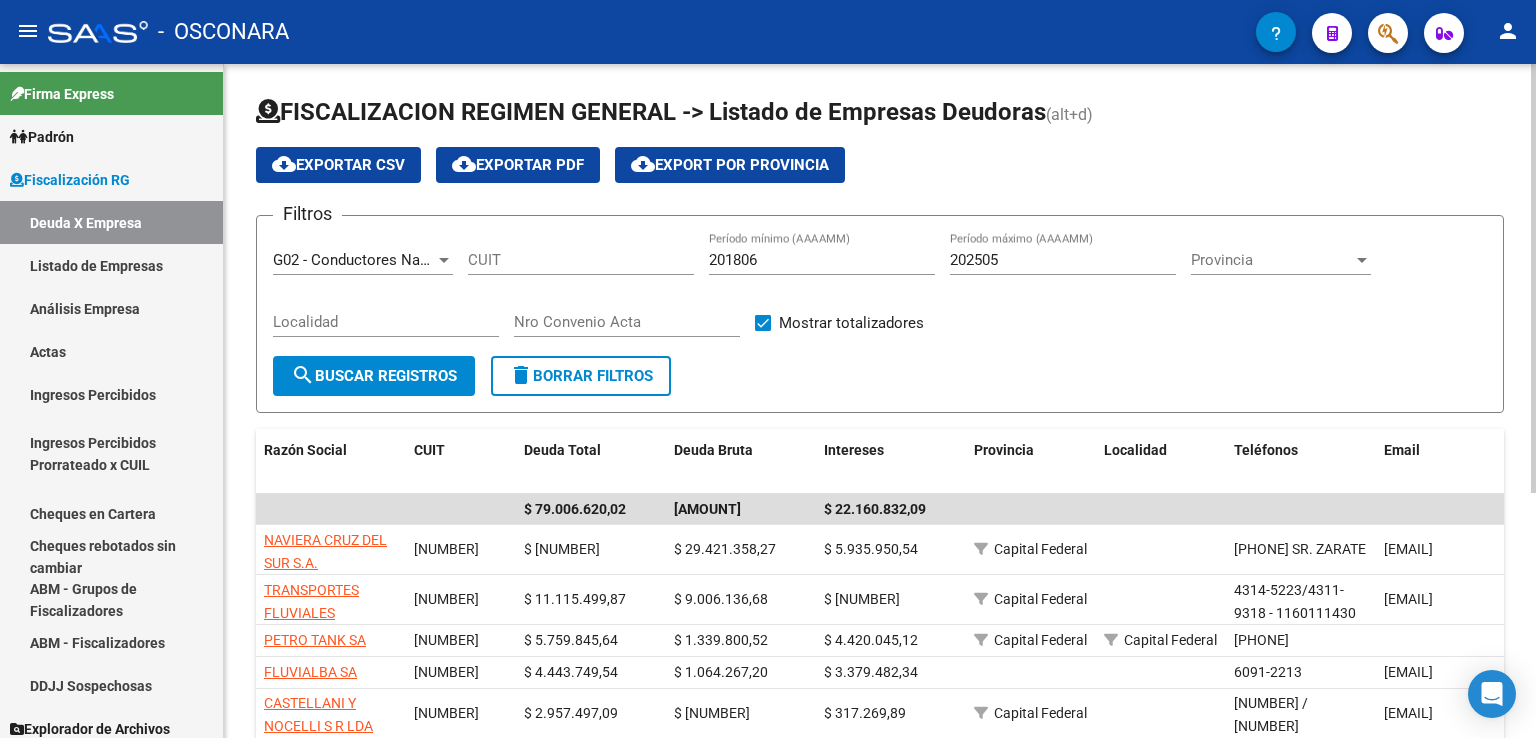 drag, startPoint x: 367, startPoint y: 175, endPoint x: 355, endPoint y: 179, distance: 12.649111 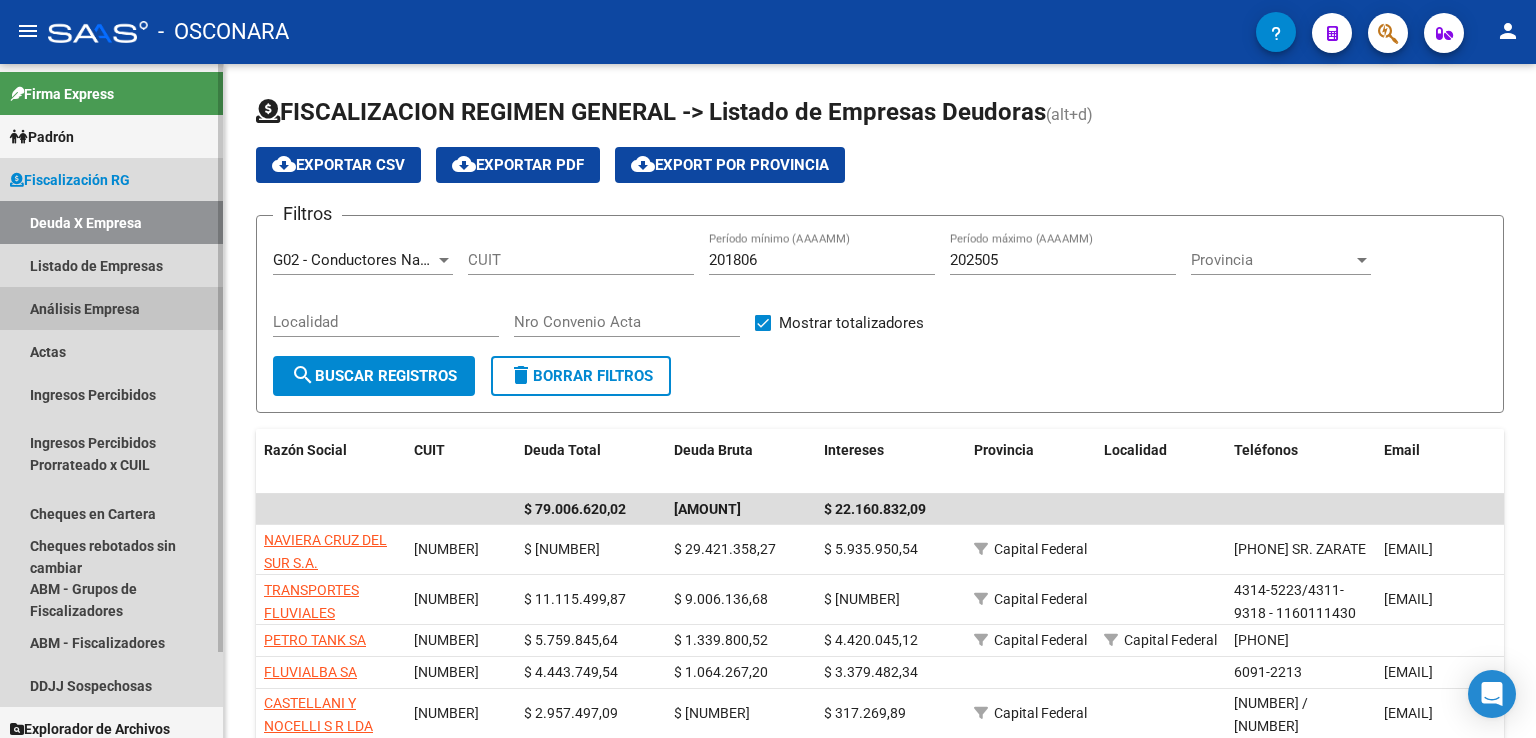 click on "Análisis Empresa" at bounding box center (111, 308) 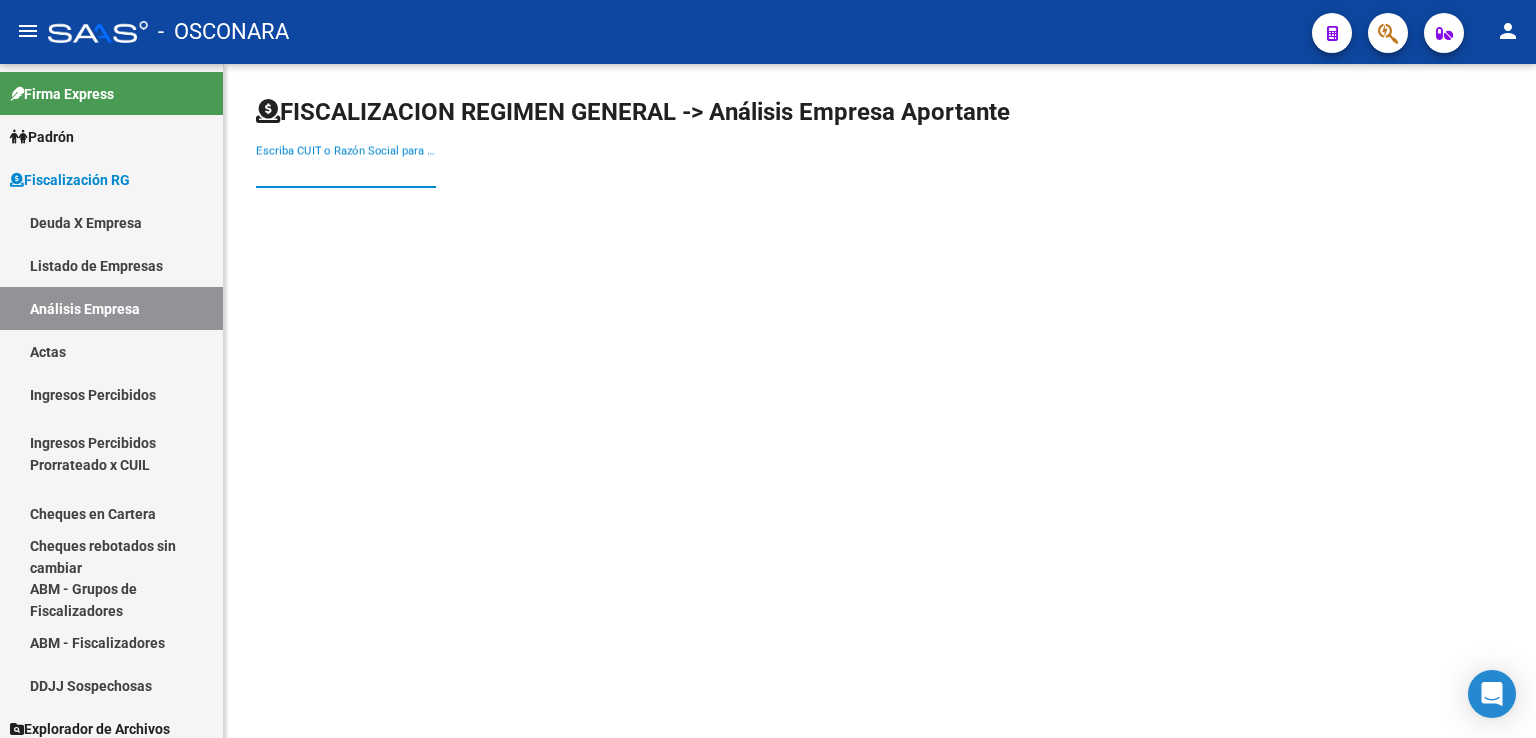 click on "Escriba CUIT o Razón Social para buscar" at bounding box center [346, 172] 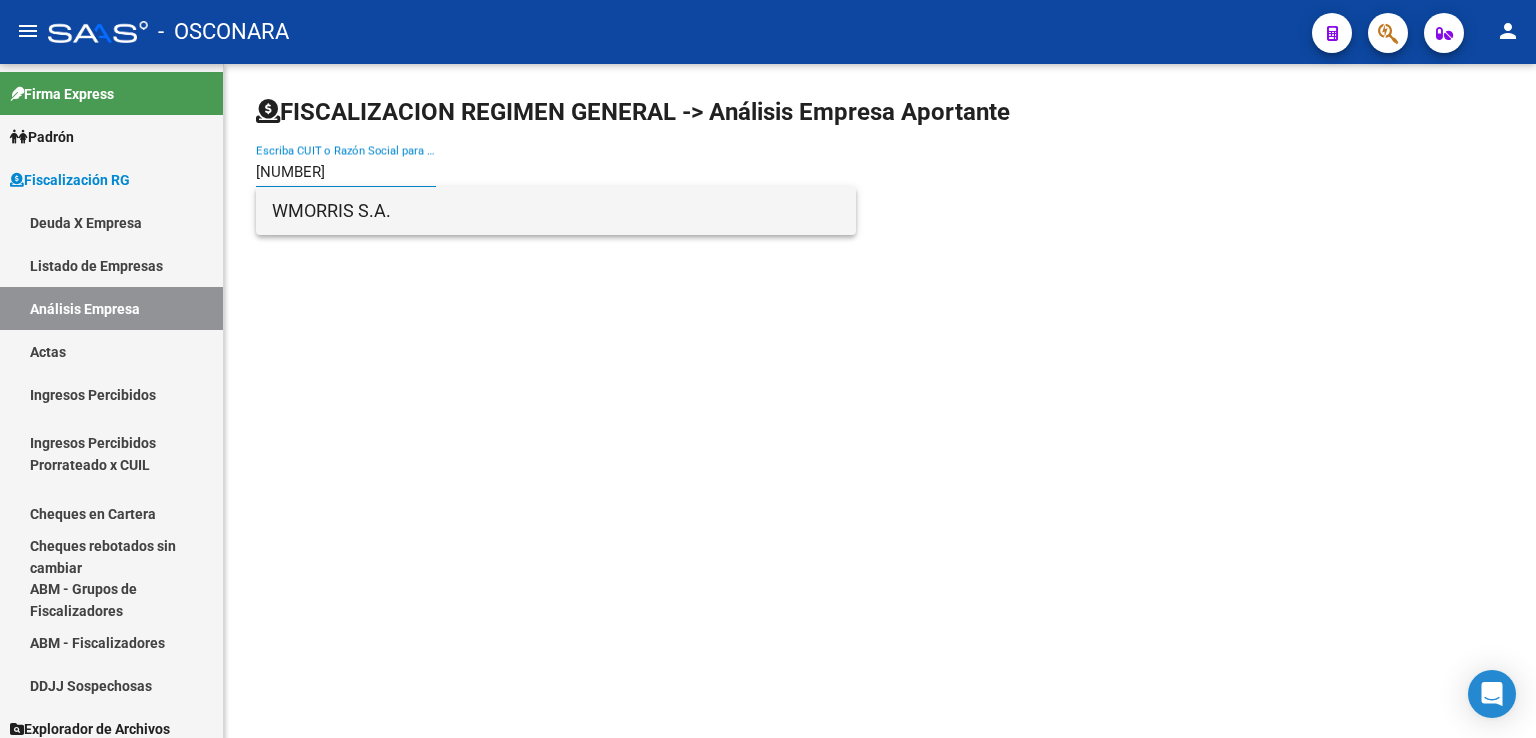type on "[NUMBER]" 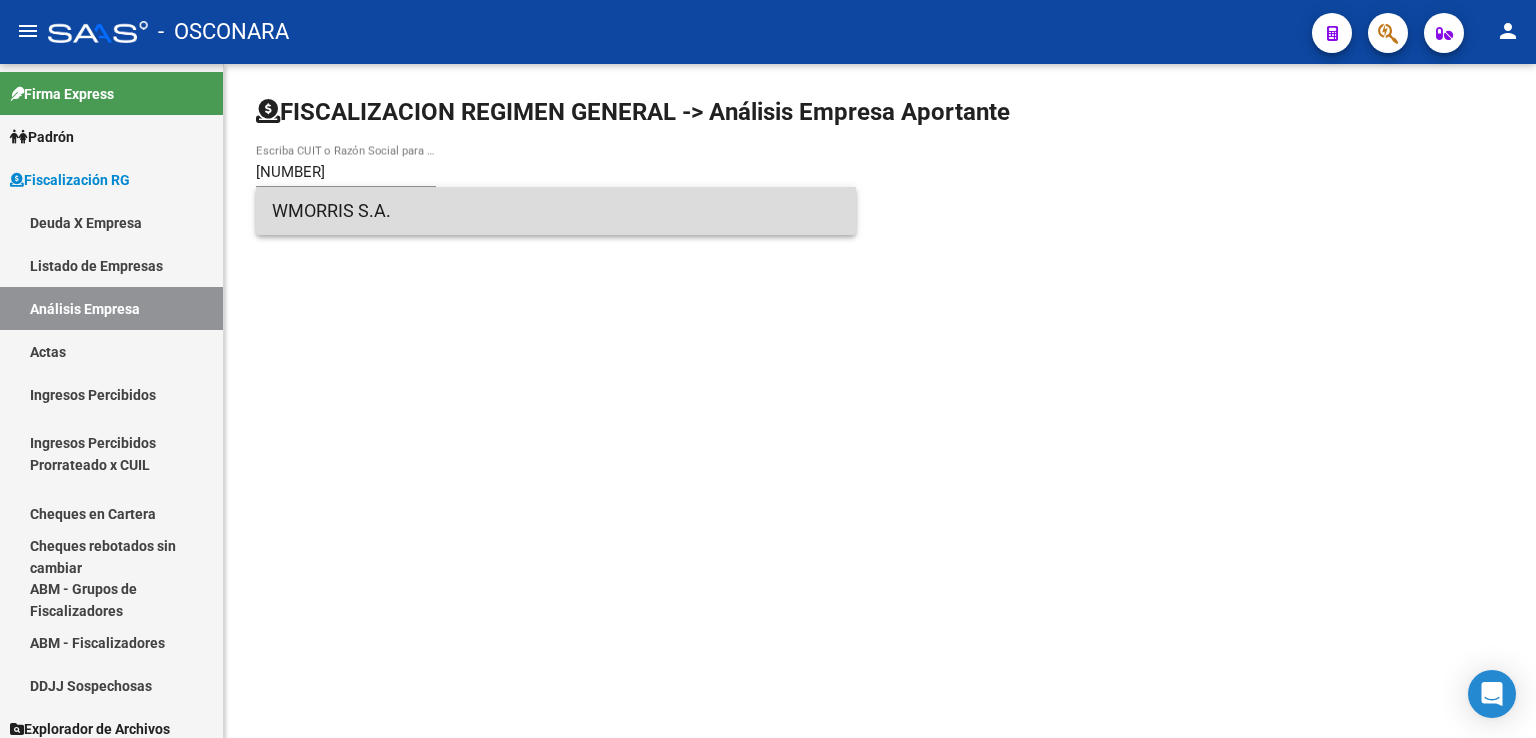 drag, startPoint x: 364, startPoint y: 209, endPoint x: 789, endPoint y: 401, distance: 466.35715 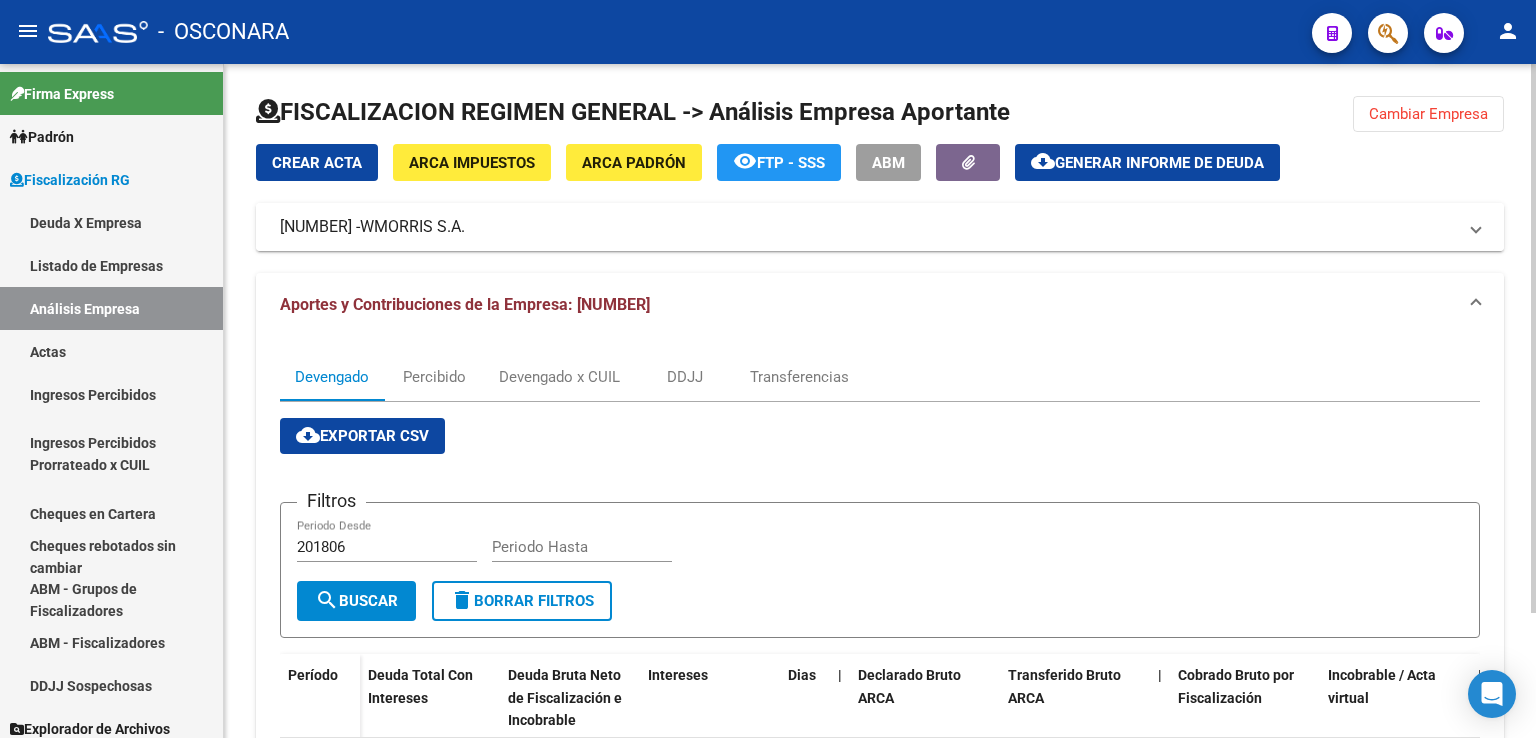 click on "[NUMBER] -  WMORRIS S.A." at bounding box center (868, 227) 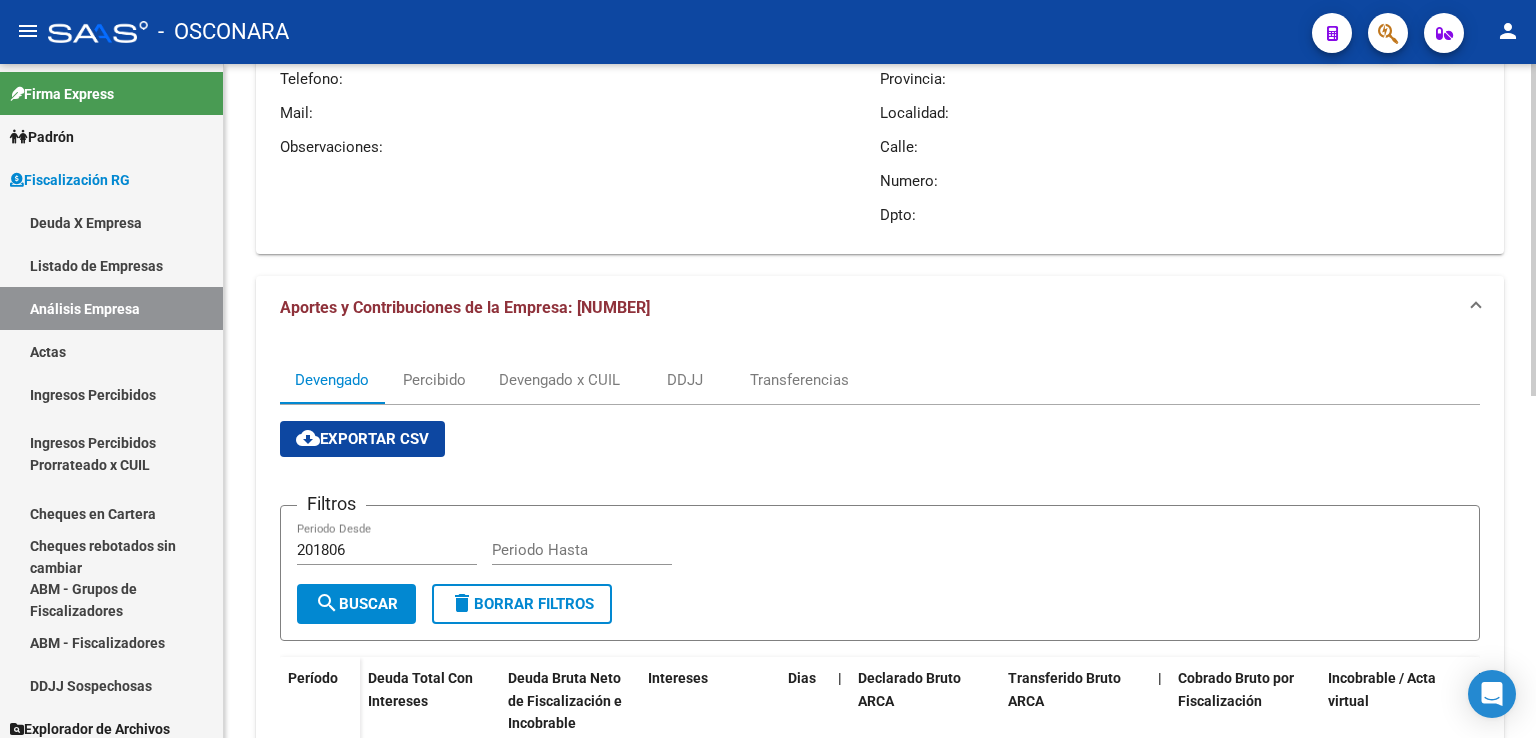 scroll, scrollTop: 200, scrollLeft: 0, axis: vertical 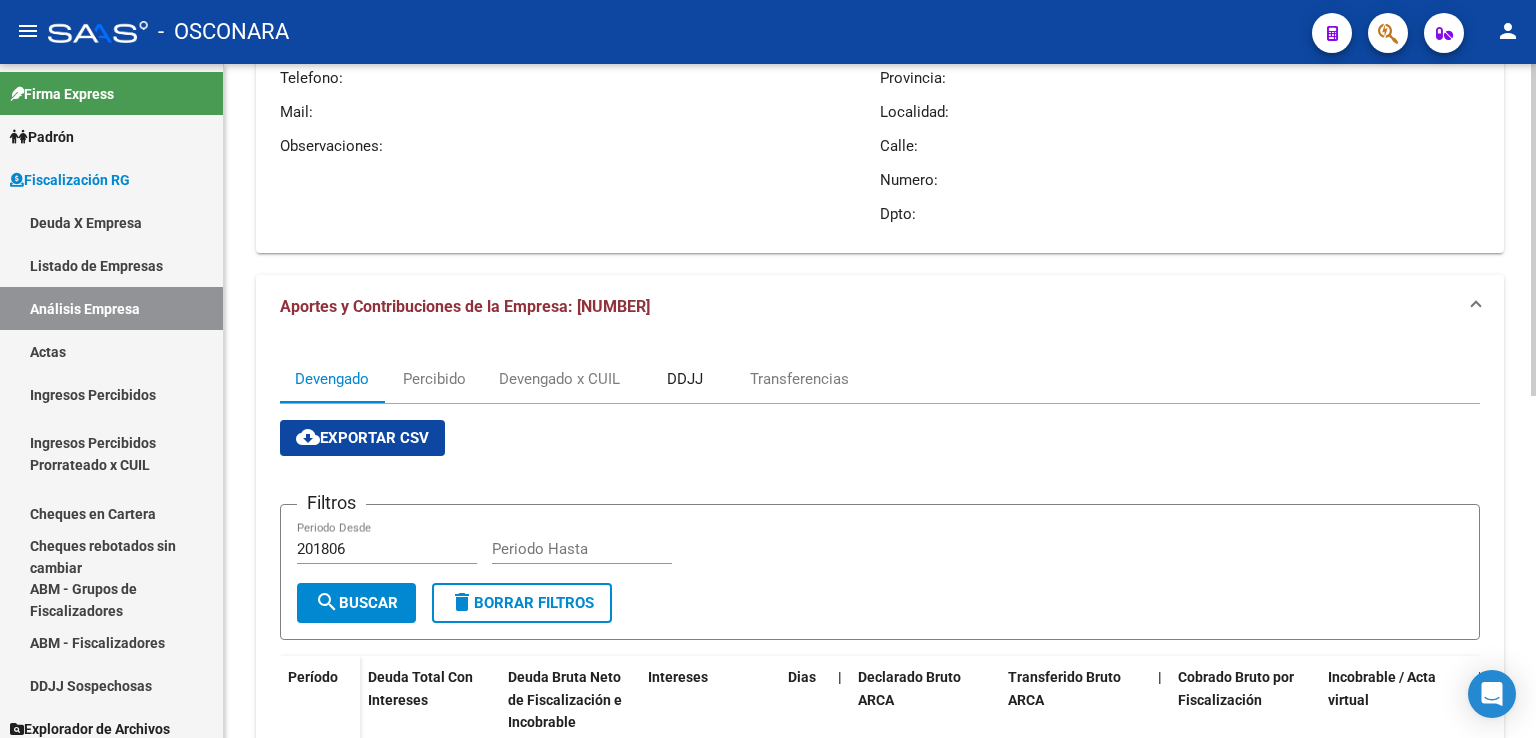 click on "DDJJ" at bounding box center (685, 379) 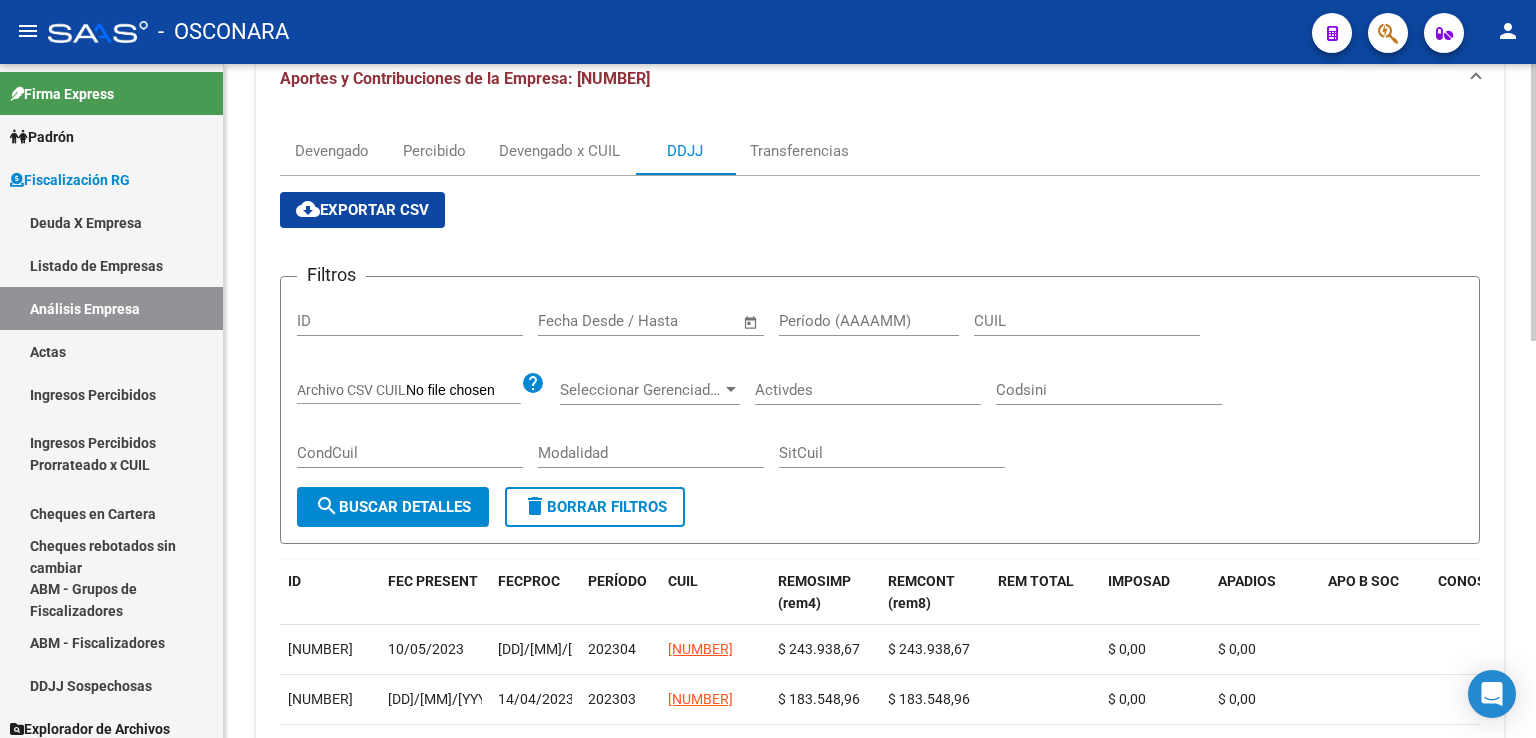 scroll, scrollTop: 600, scrollLeft: 0, axis: vertical 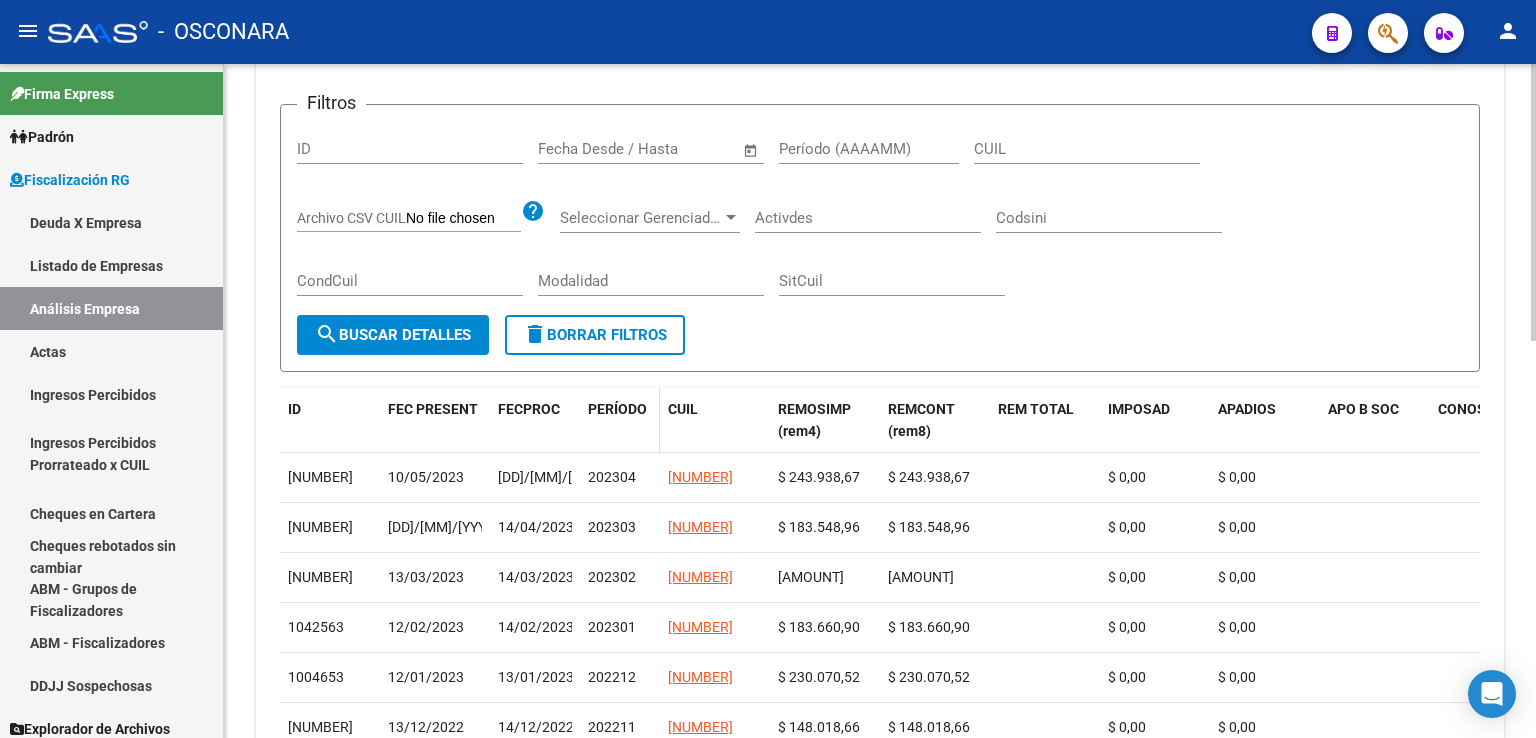 click on "PERÍODO" 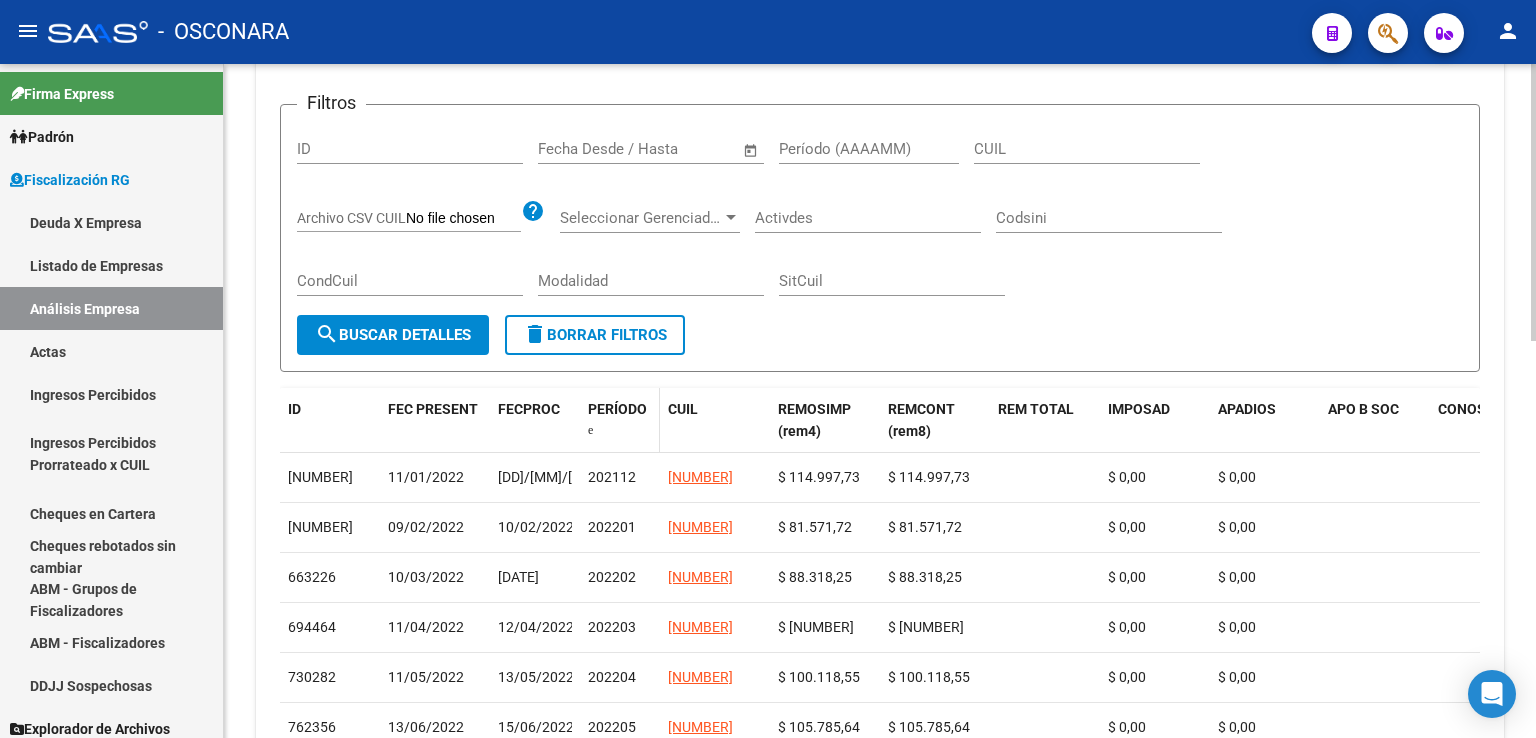 click on "PERÍODO" 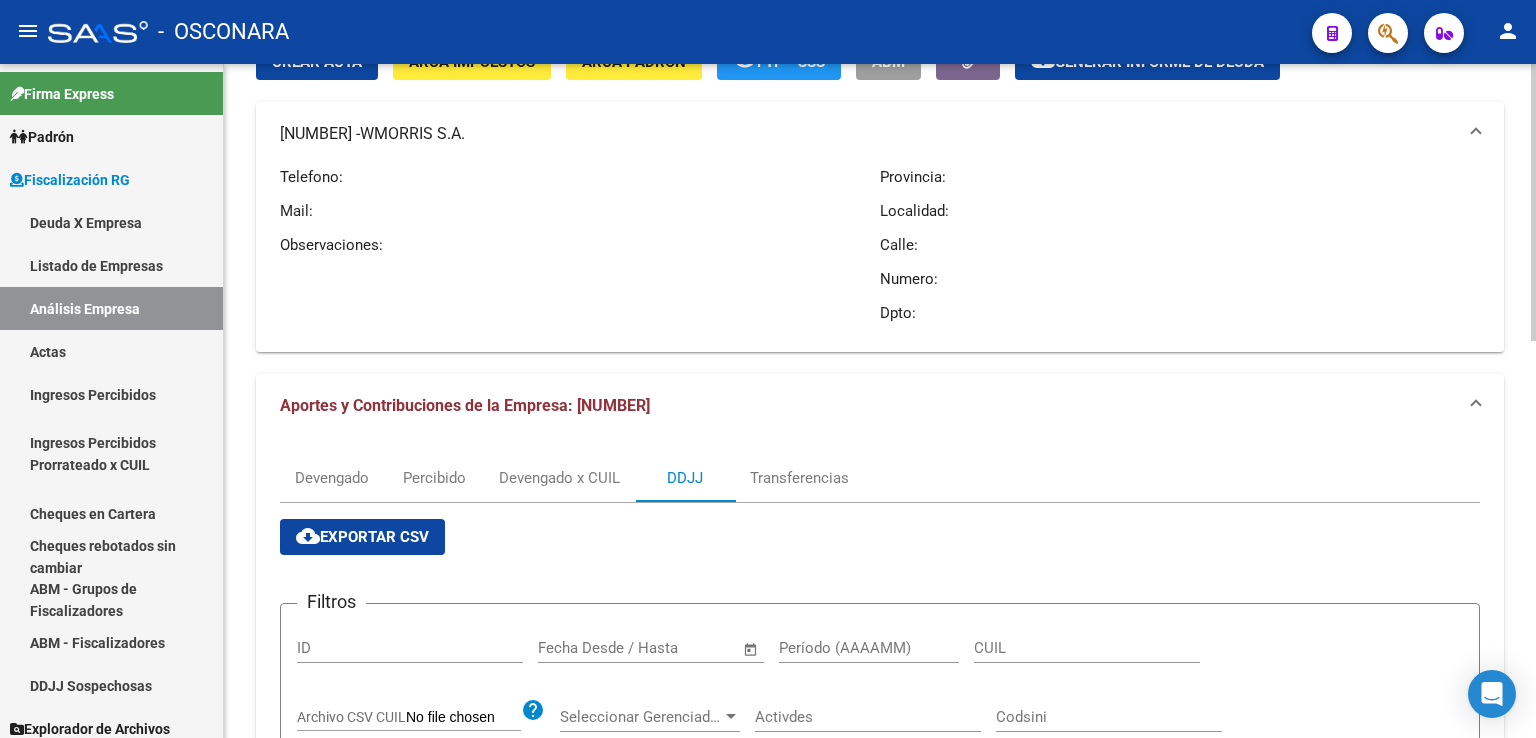 scroll, scrollTop: 100, scrollLeft: 0, axis: vertical 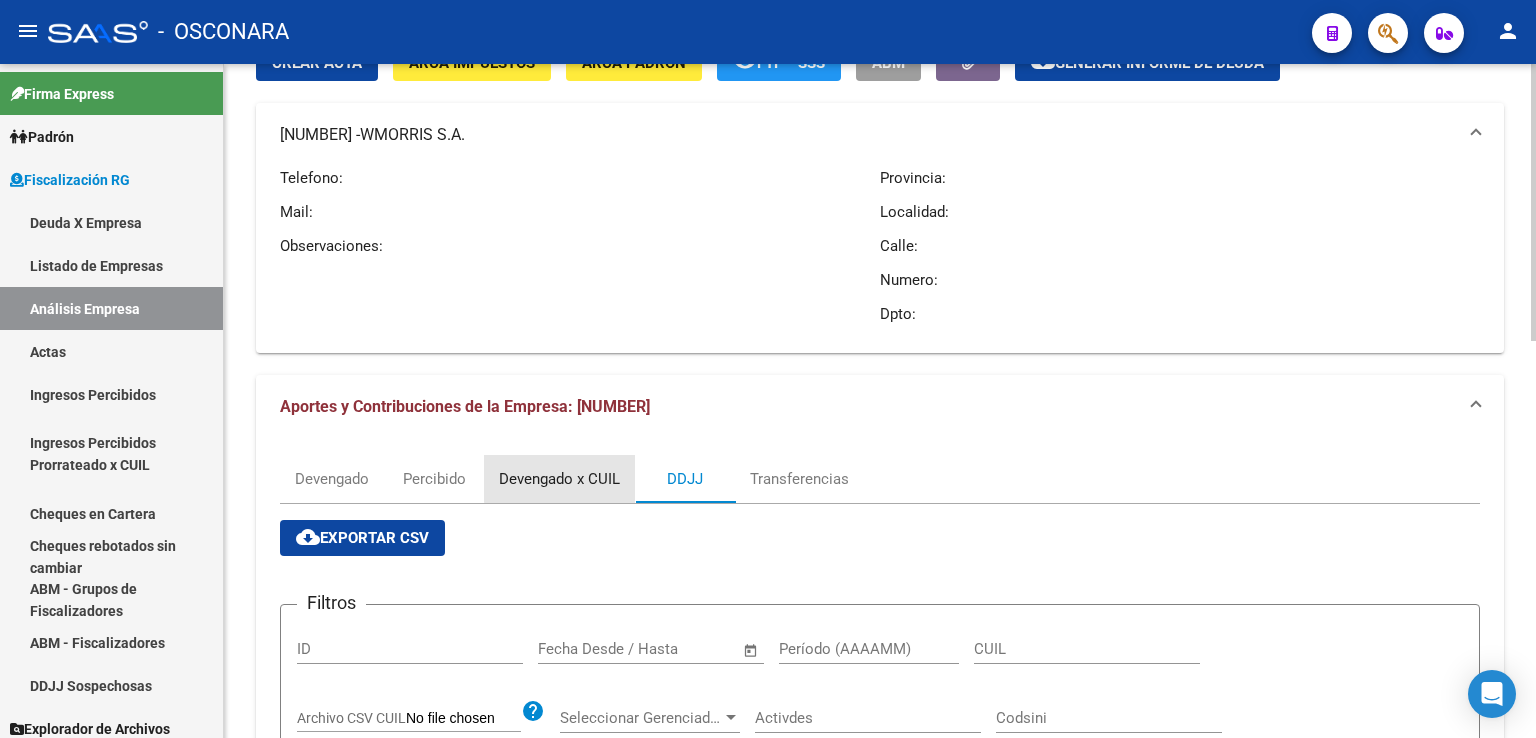 click on "Devengado x CUIL" at bounding box center (559, 479) 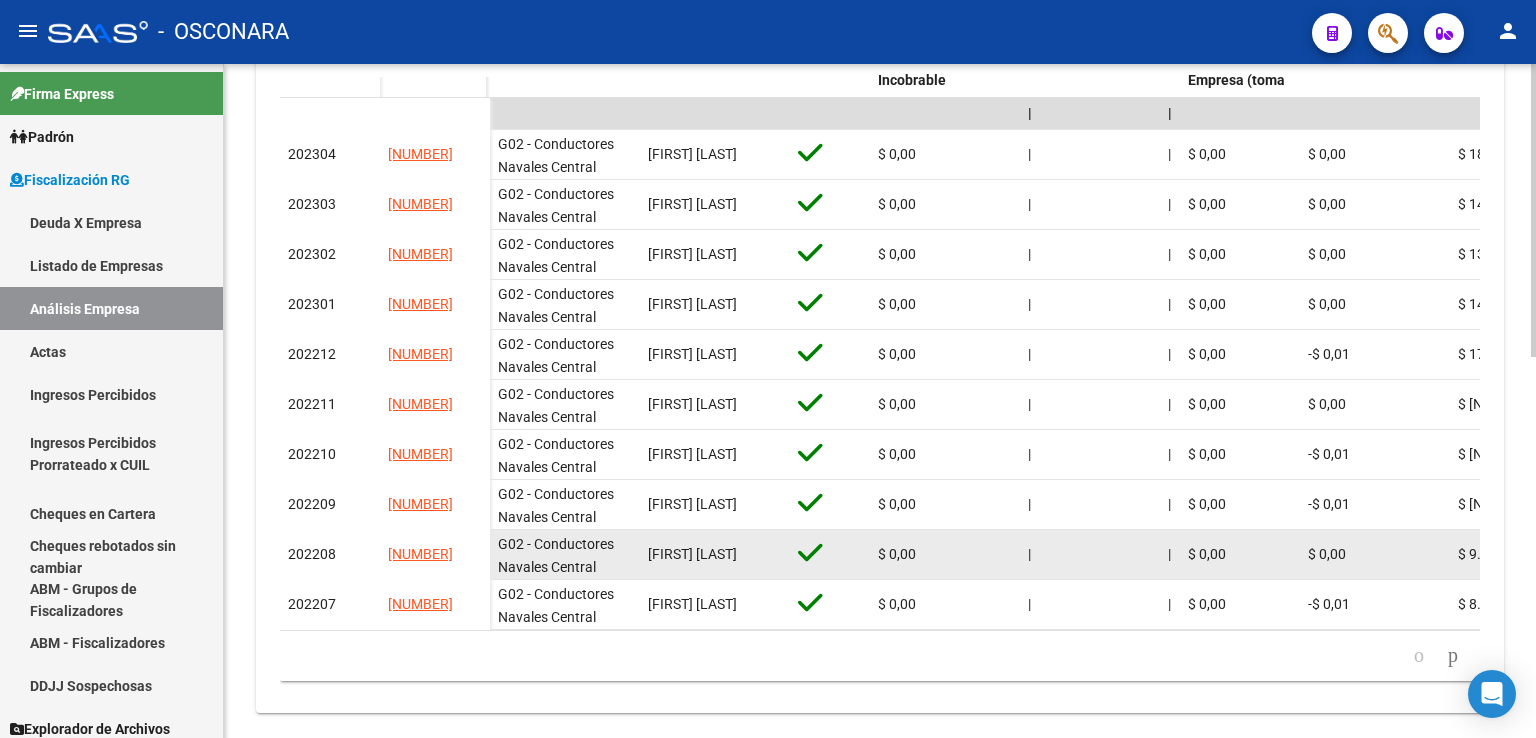 scroll, scrollTop: 878, scrollLeft: 0, axis: vertical 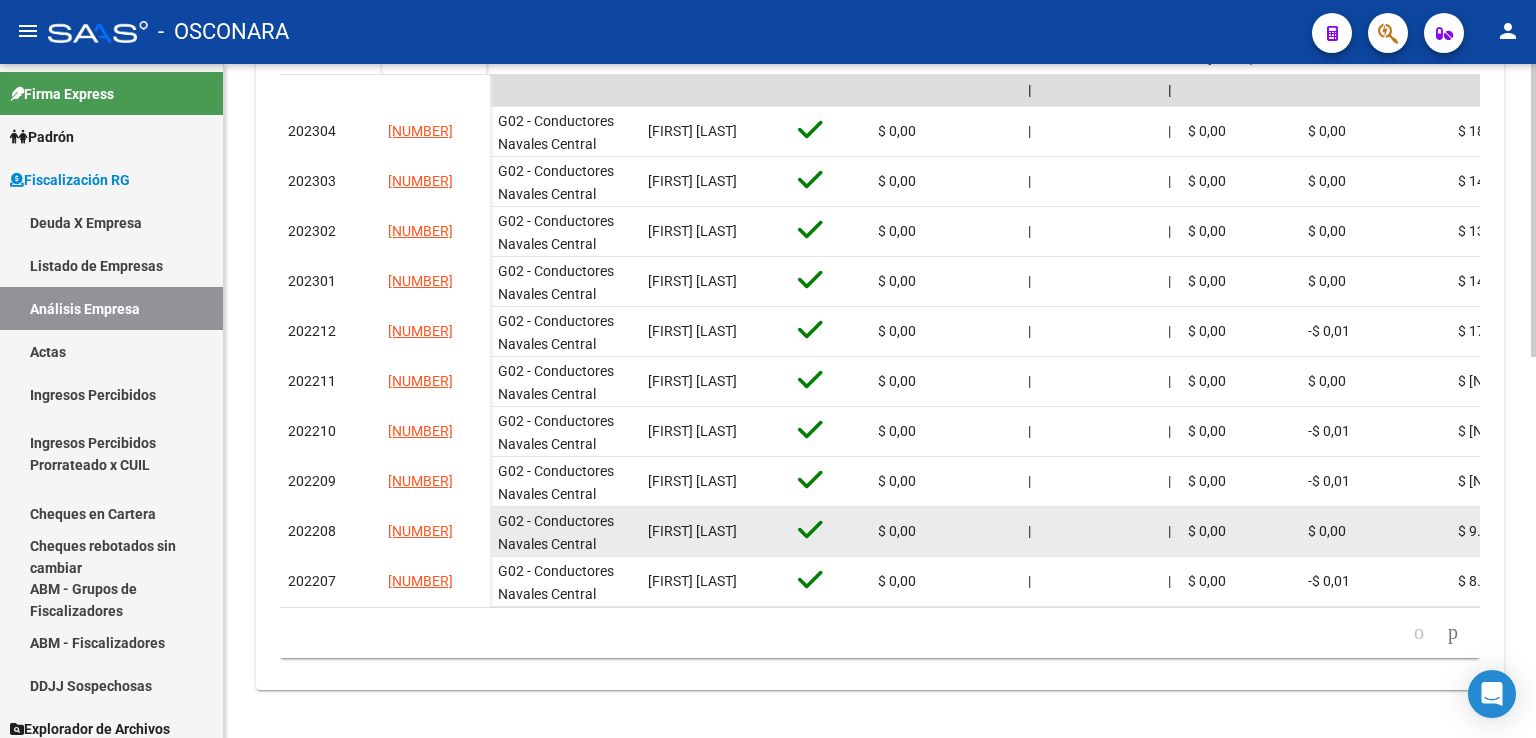 drag, startPoint x: 479, startPoint y: 521, endPoint x: 386, endPoint y: 516, distance: 93.13431 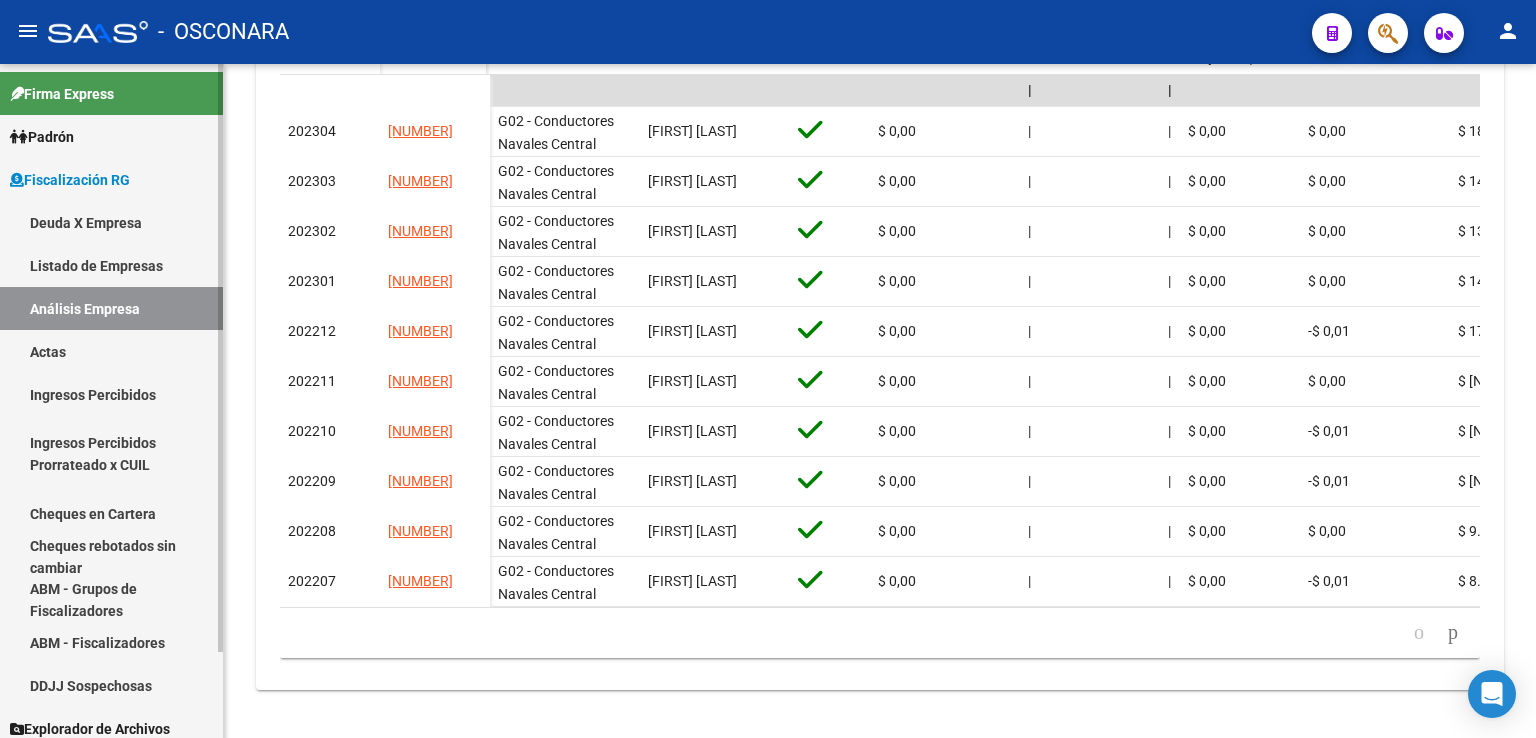 click on "Padrón" at bounding box center (111, 136) 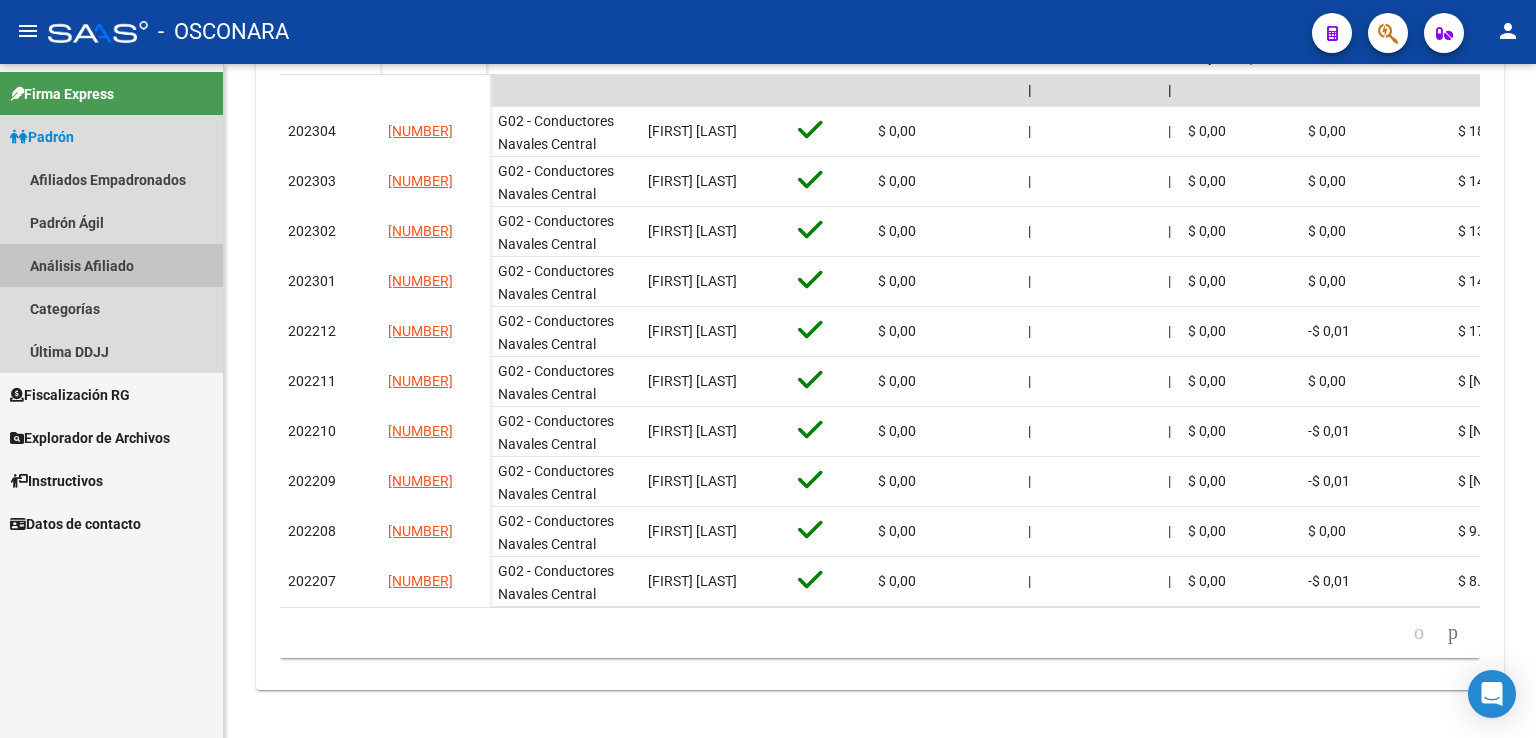 click on "Análisis Afiliado" at bounding box center [111, 265] 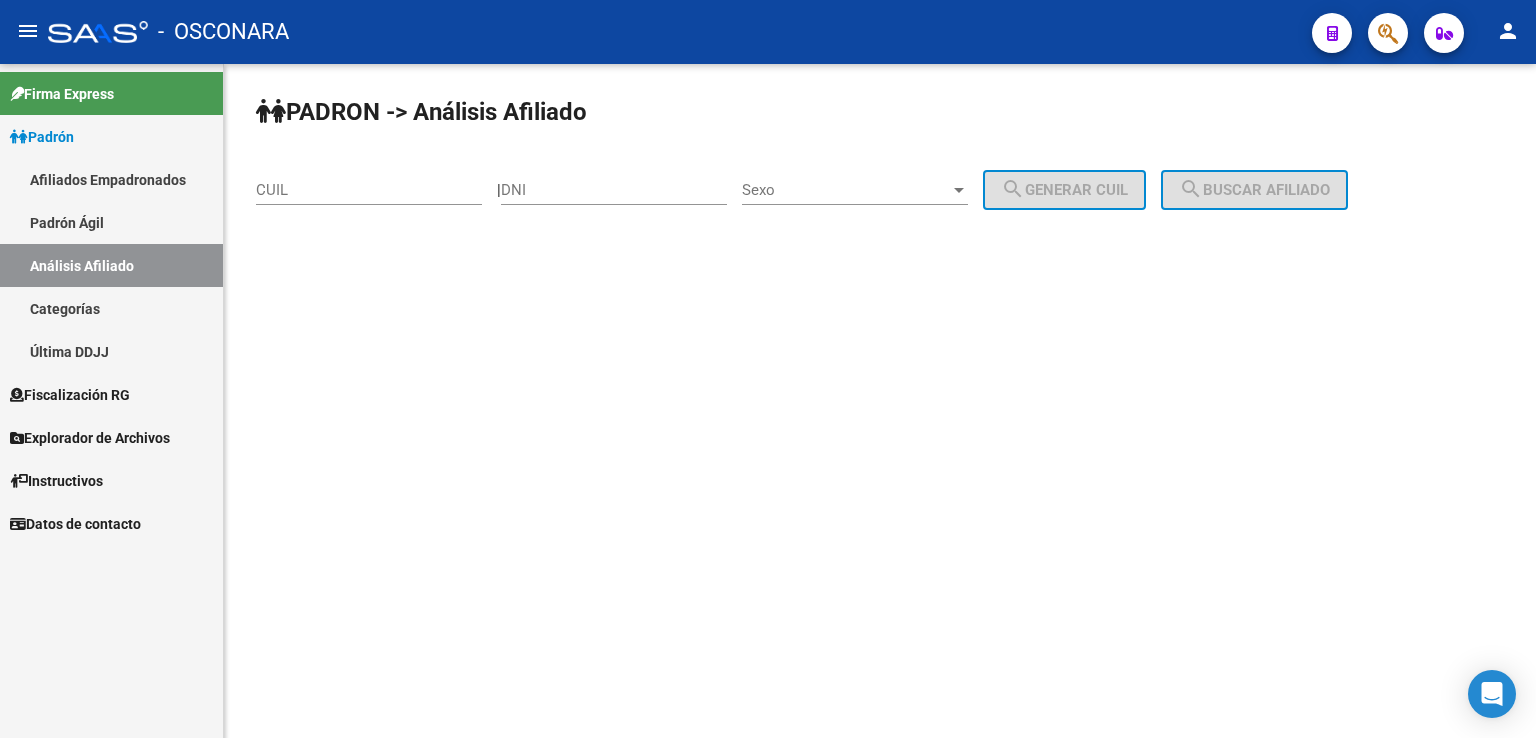scroll, scrollTop: 0, scrollLeft: 0, axis: both 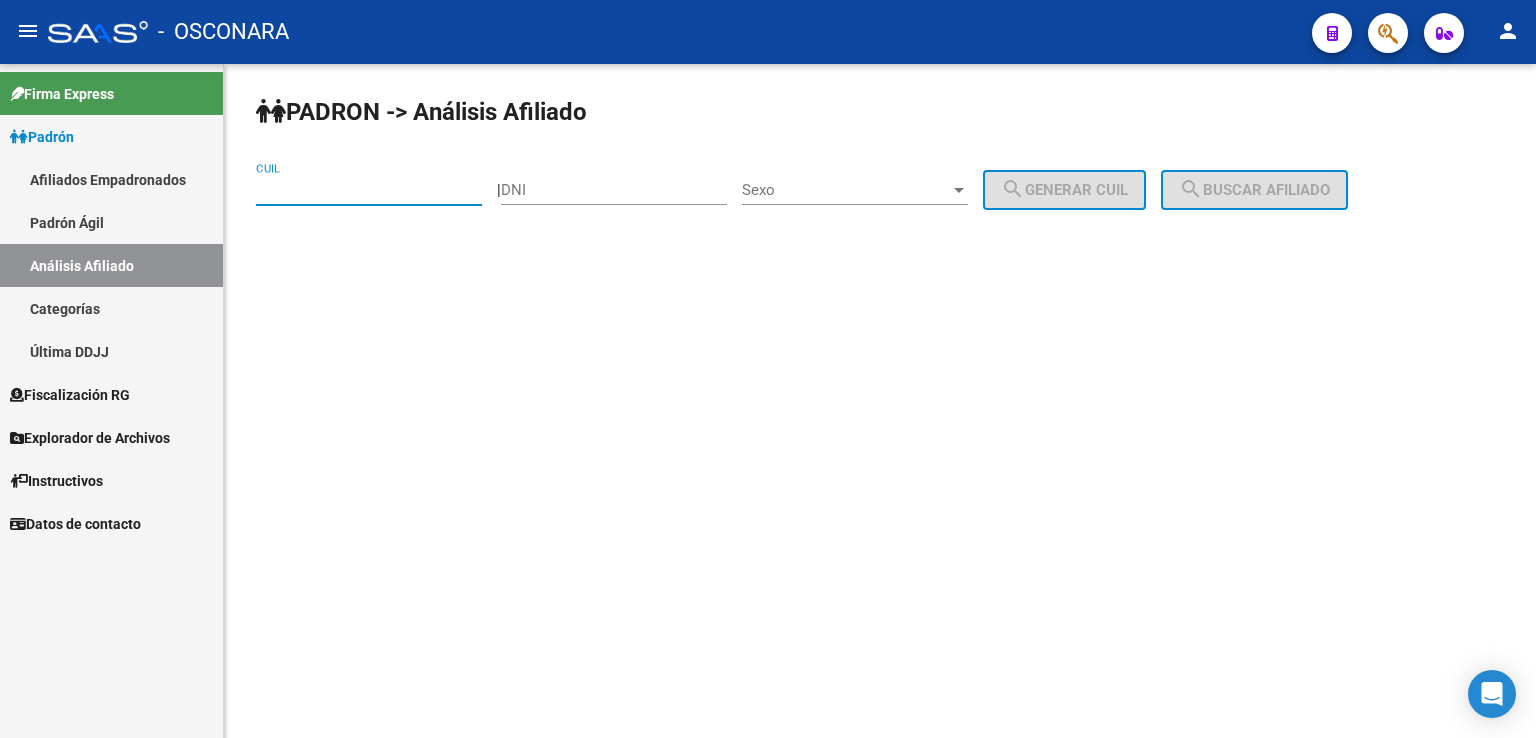 paste on "[NUMBER]" 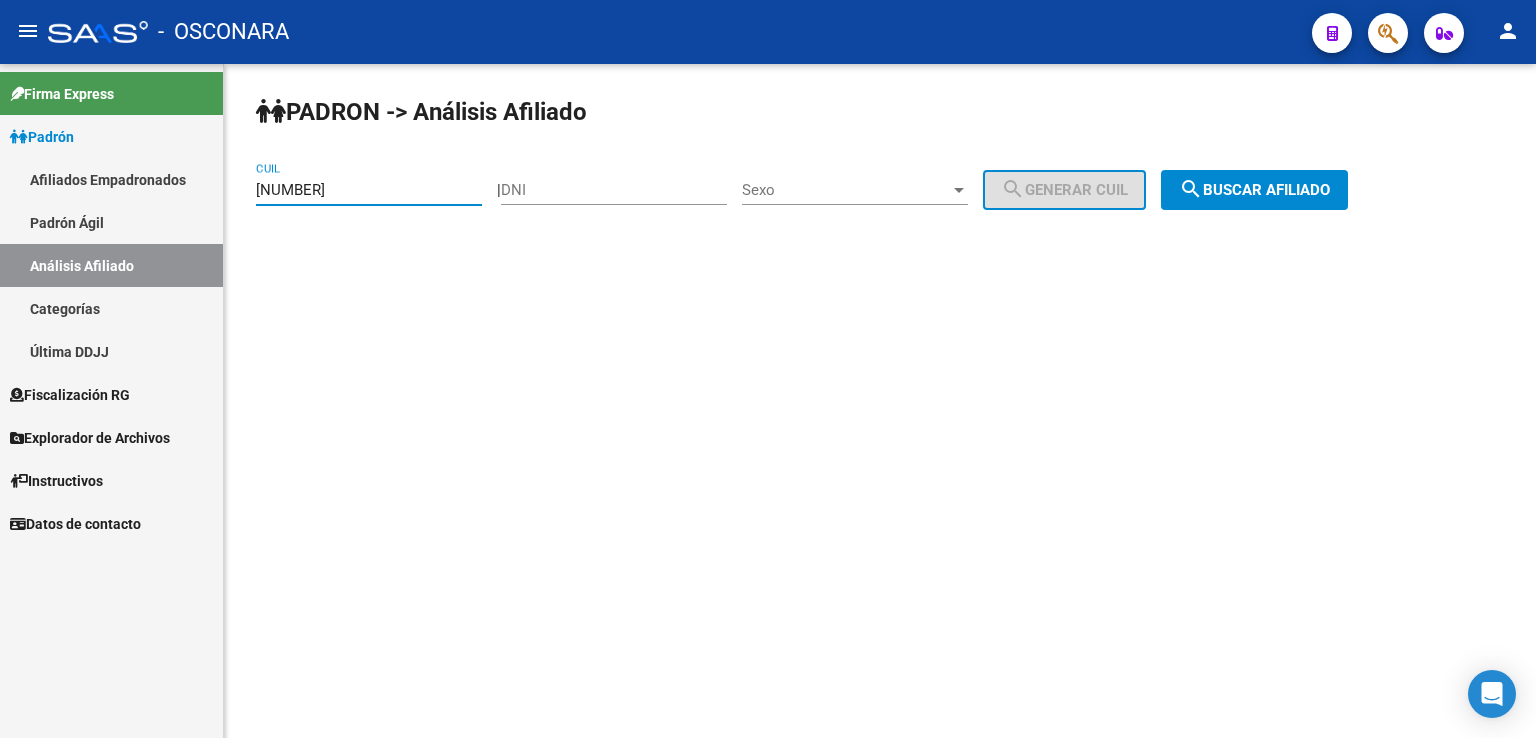 type on "[NUMBER]" 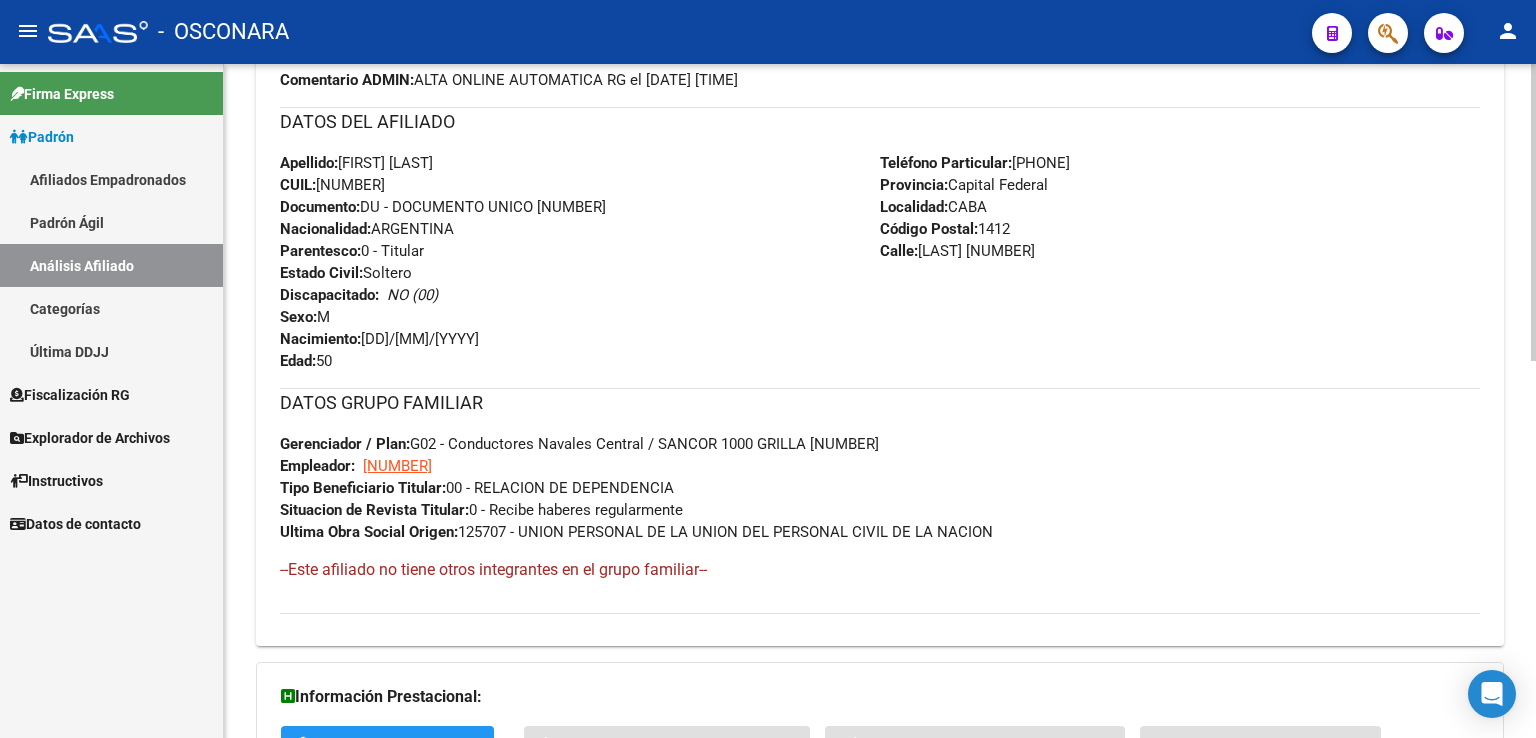 scroll, scrollTop: 857, scrollLeft: 0, axis: vertical 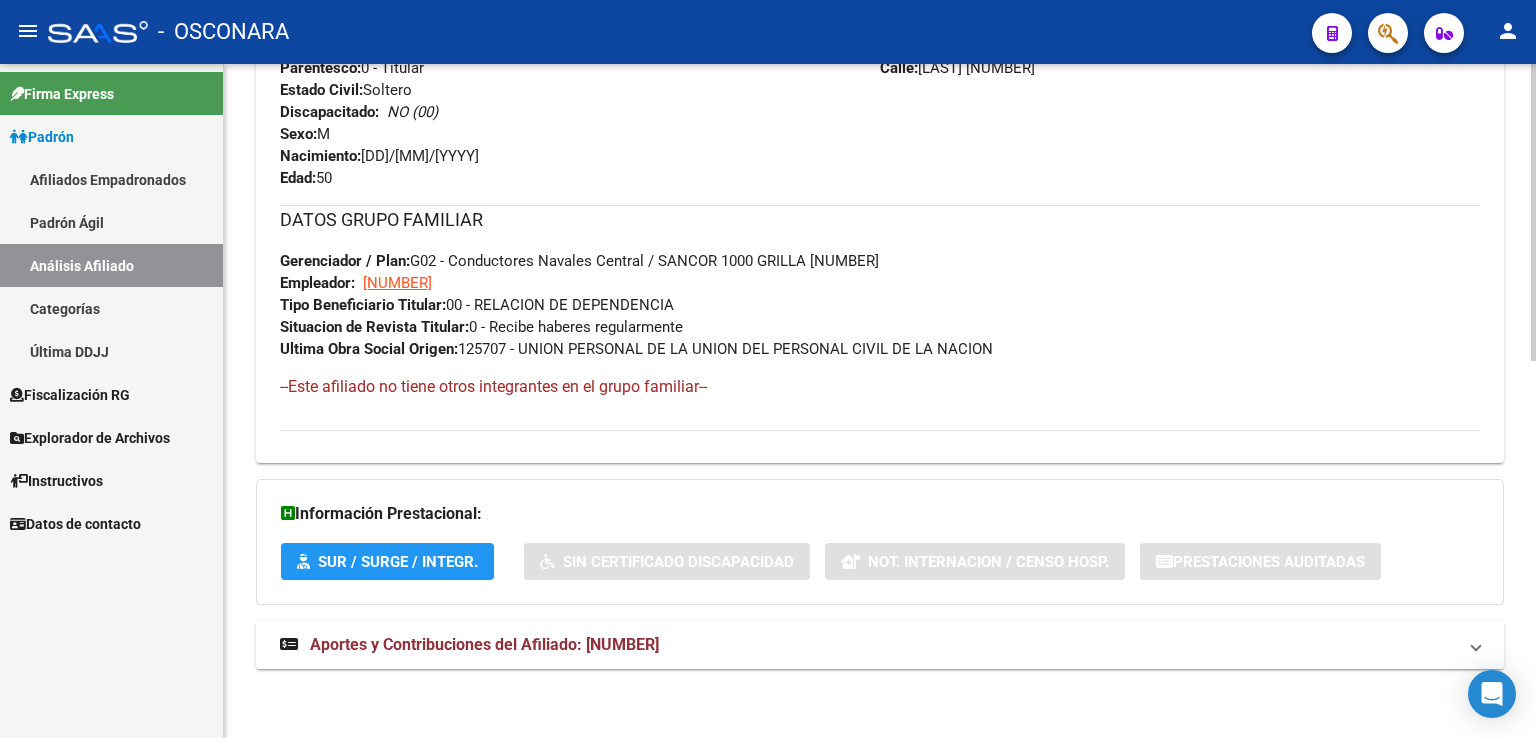 click on "Aportes y Contribuciones del Afiliado: [NUMBER]" at bounding box center [484, 644] 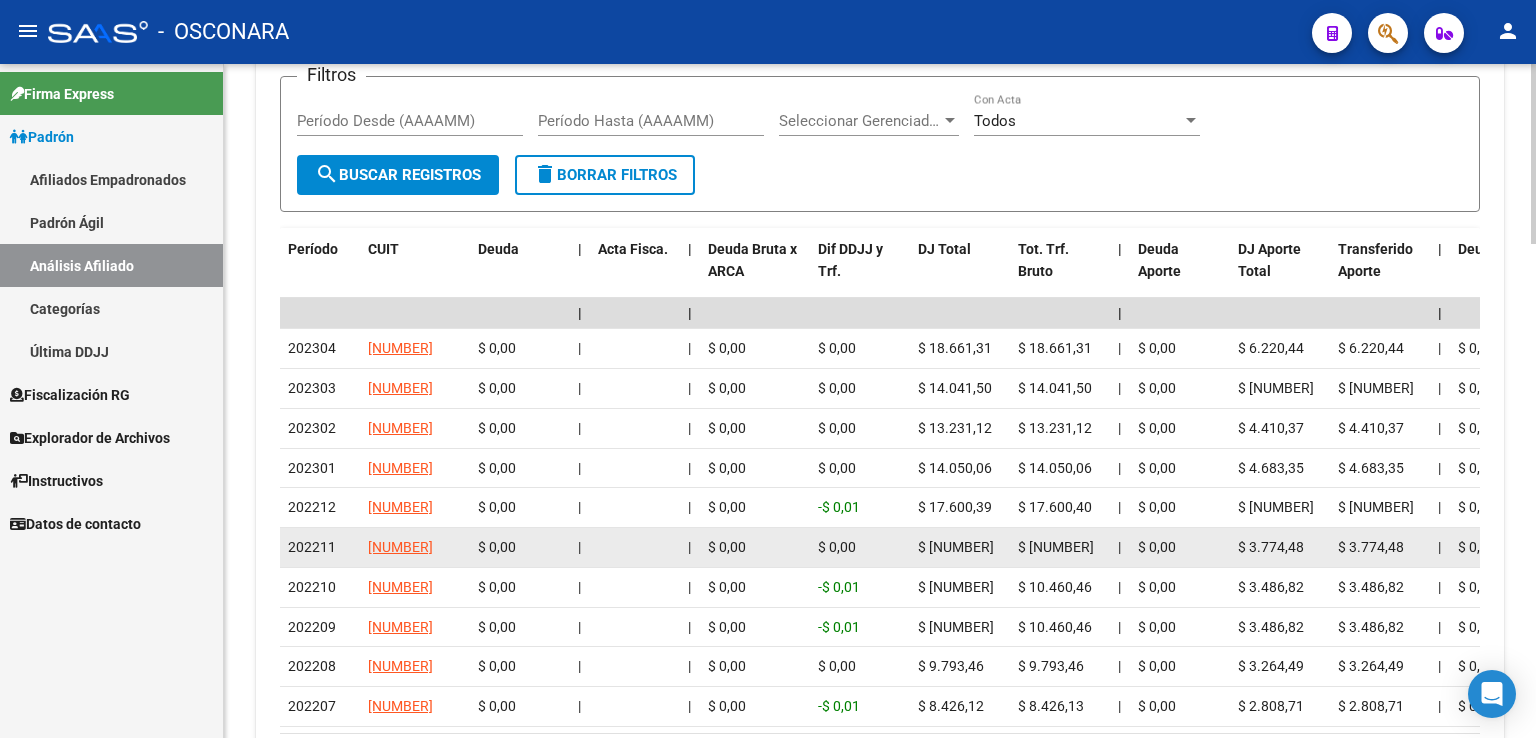 scroll, scrollTop: 1674, scrollLeft: 0, axis: vertical 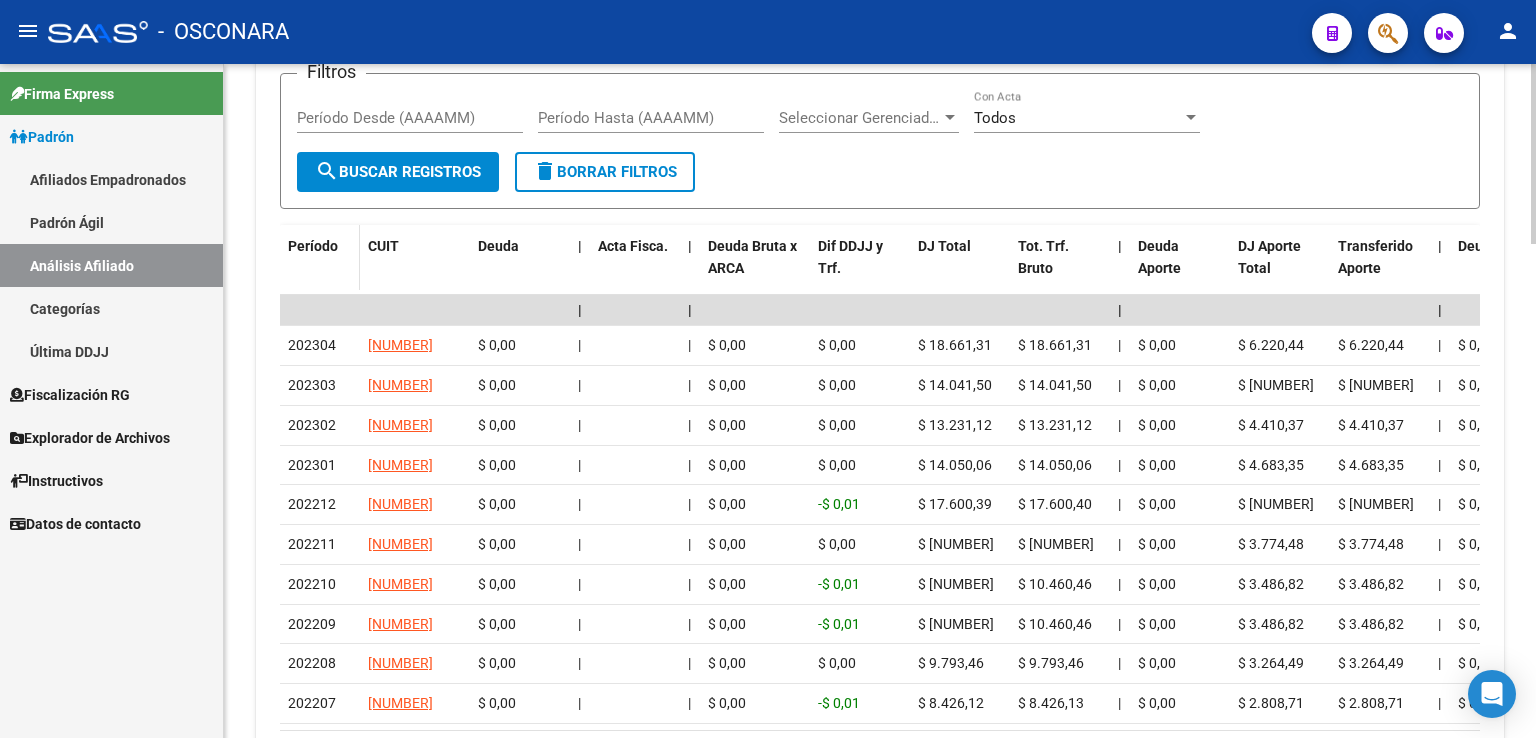 click on "Período" 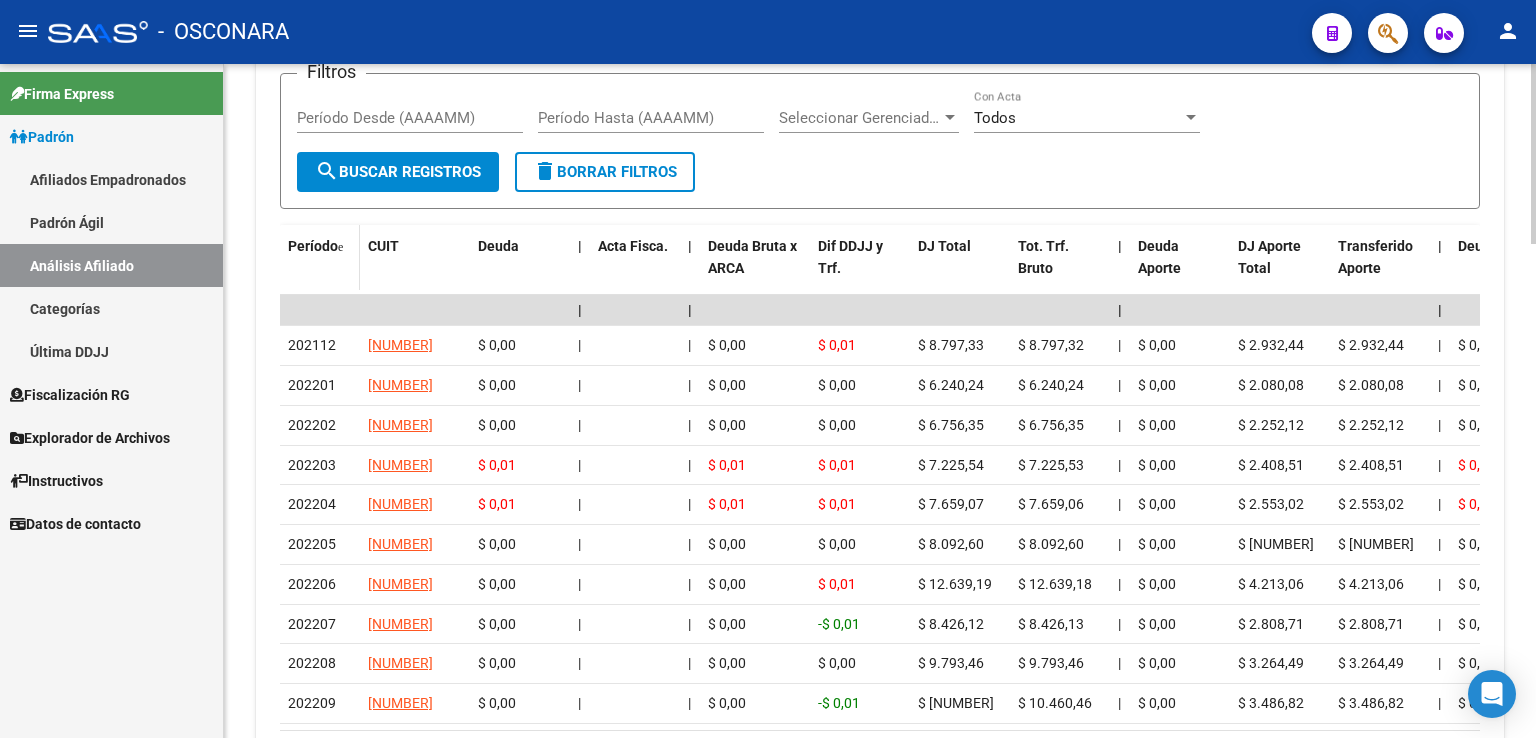 click on "Período" 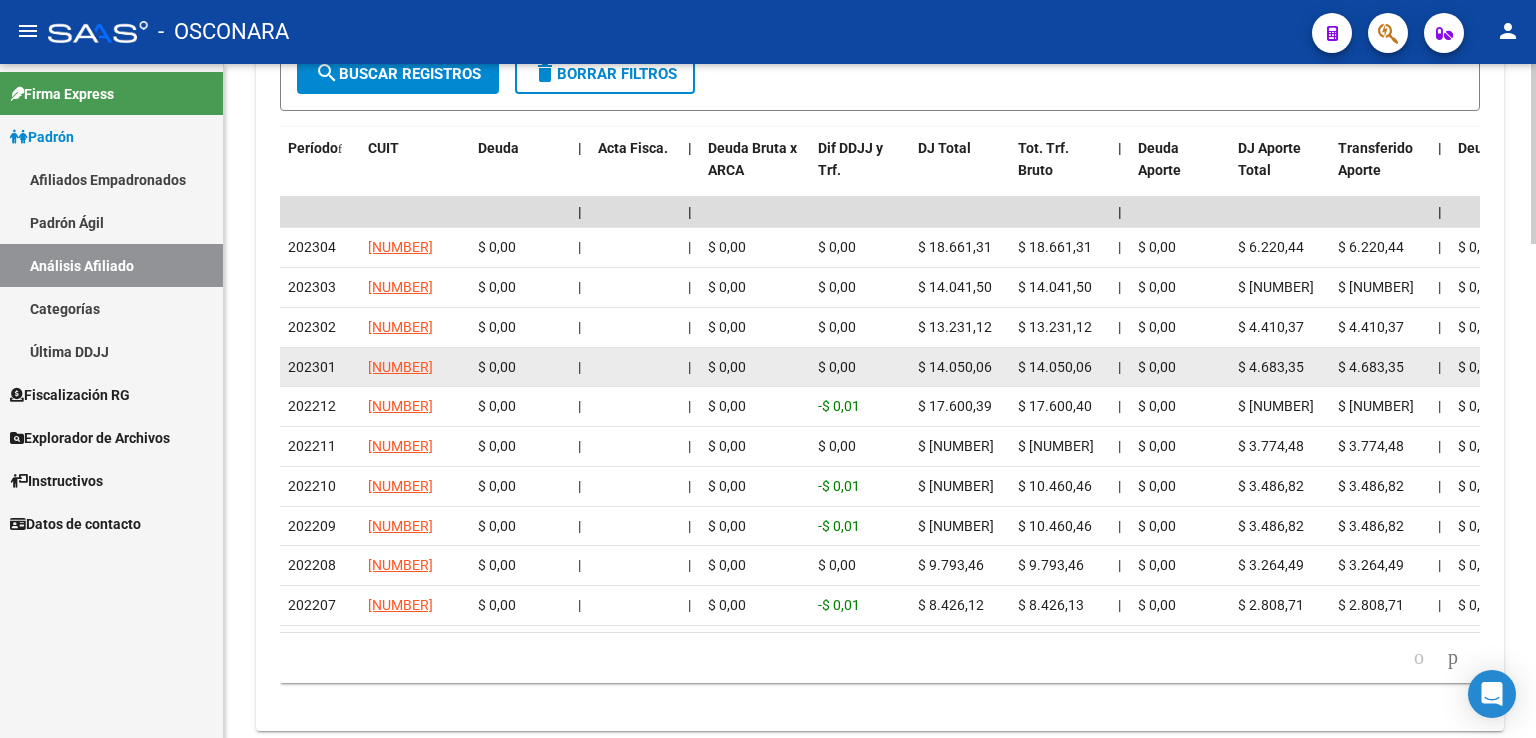 scroll, scrollTop: 1774, scrollLeft: 0, axis: vertical 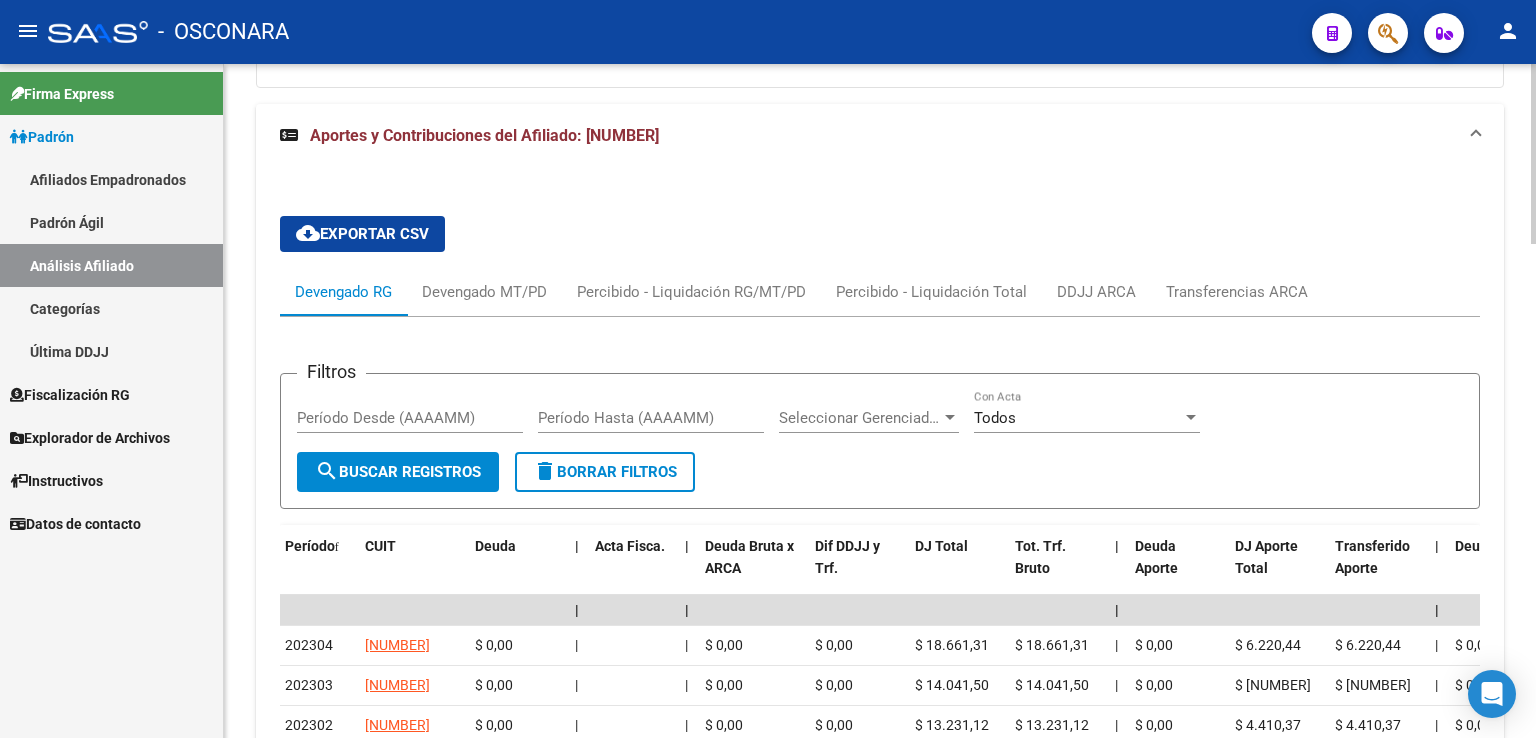 click on "202304 [NUMBER] $ 0,00 | | $ 0,00 $ 0,00 | | | |" at bounding box center [880, 648] 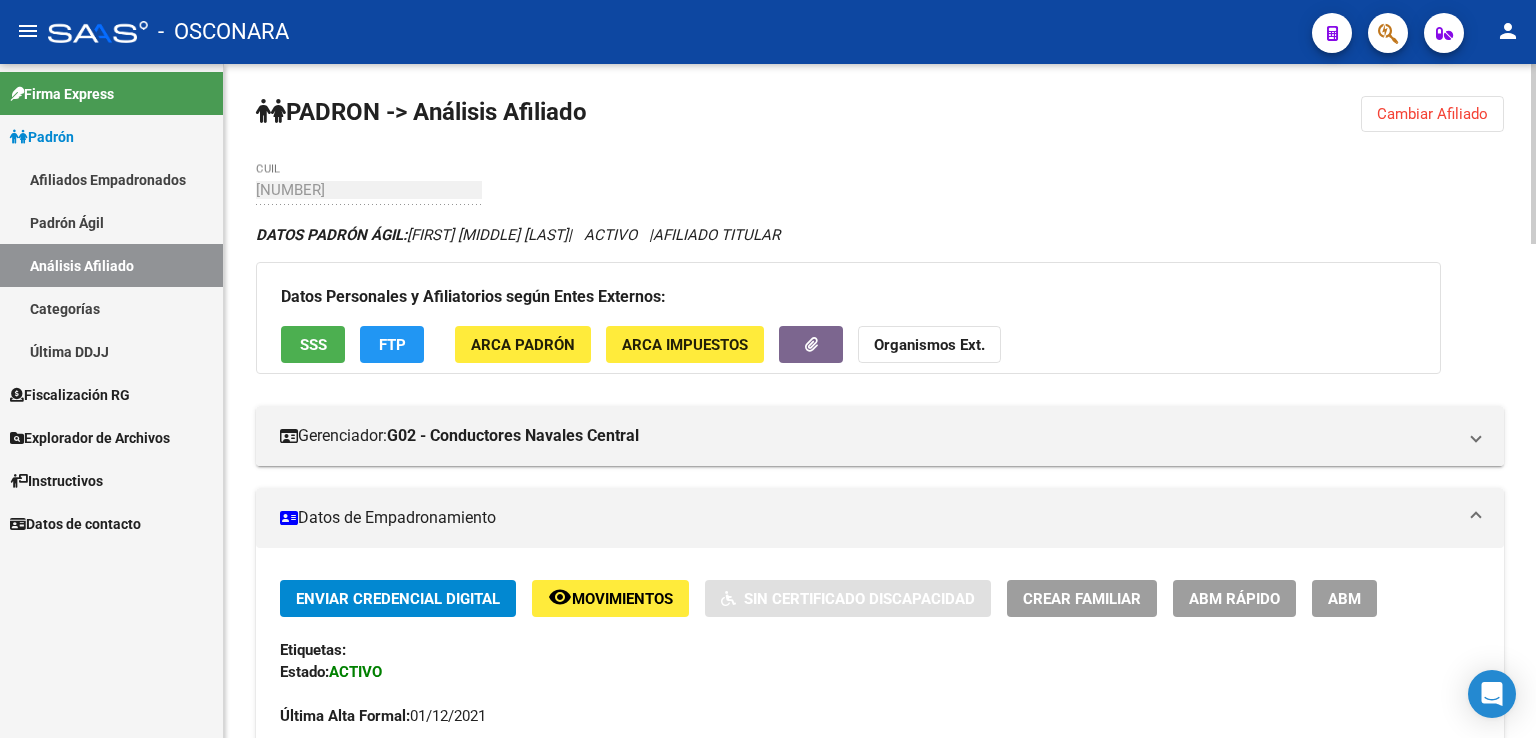 scroll, scrollTop: 0, scrollLeft: 0, axis: both 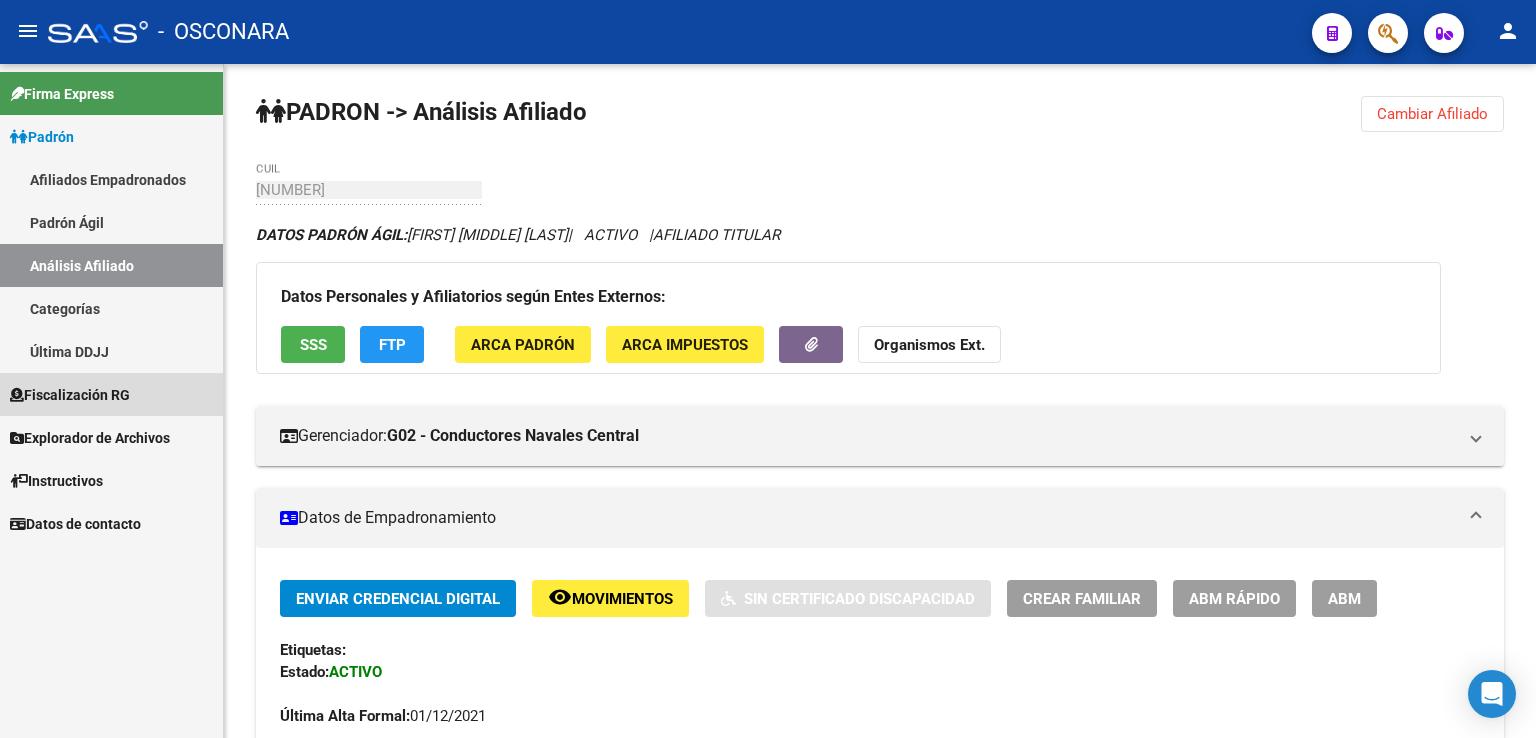 click on "Fiscalización RG" at bounding box center (70, 395) 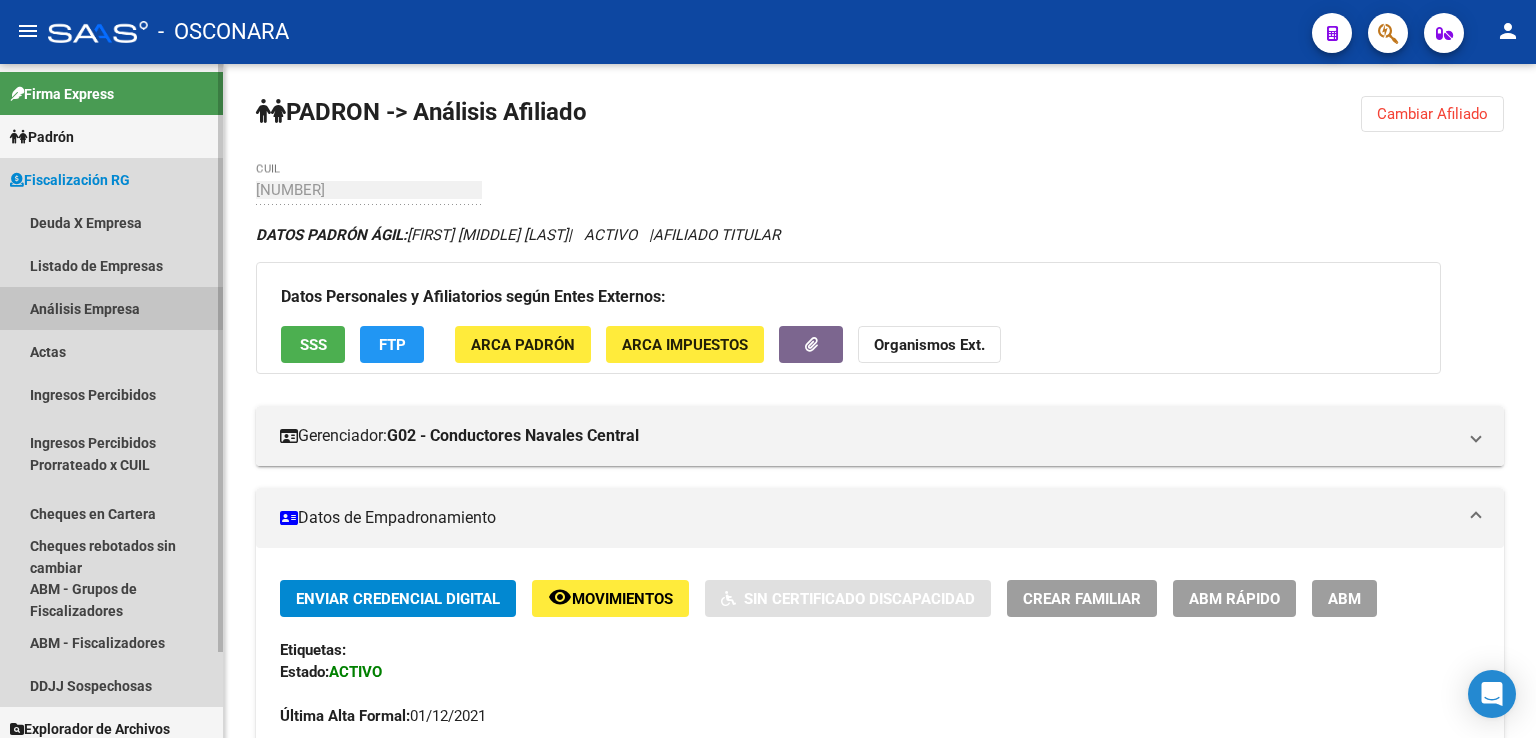 click on "Análisis Empresa" at bounding box center (111, 308) 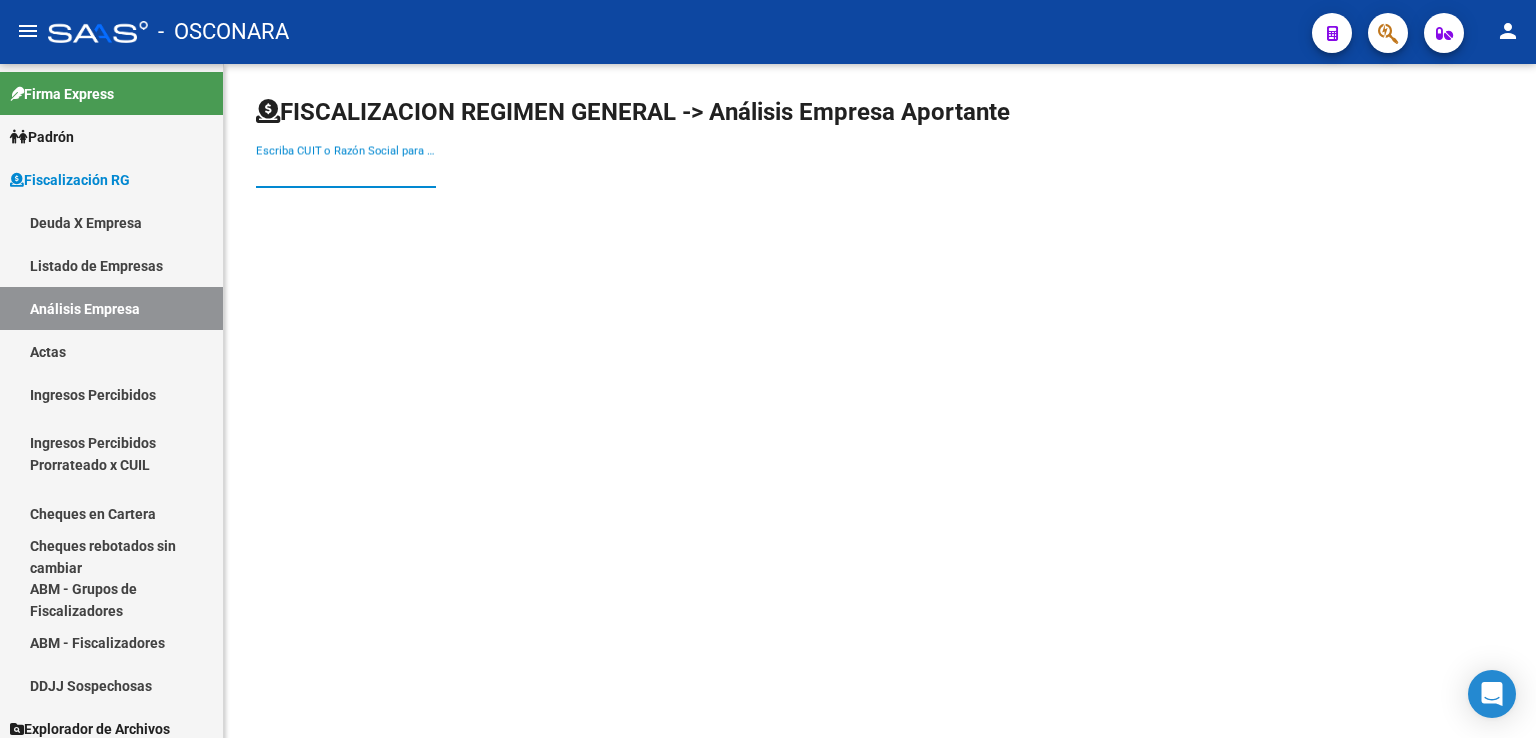 drag, startPoint x: 316, startPoint y: 177, endPoint x: 306, endPoint y: 185, distance: 12.806249 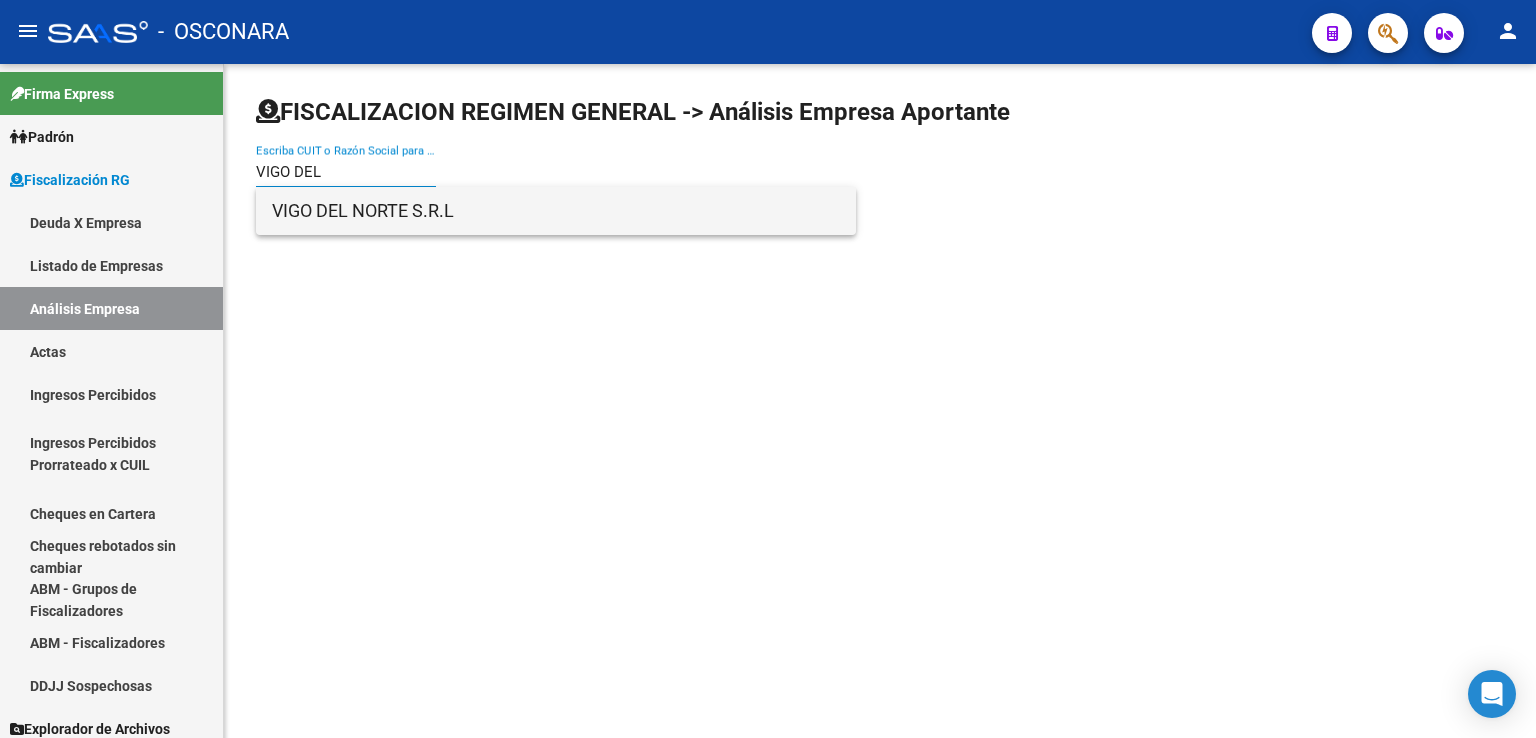 type on "VIGO DEL" 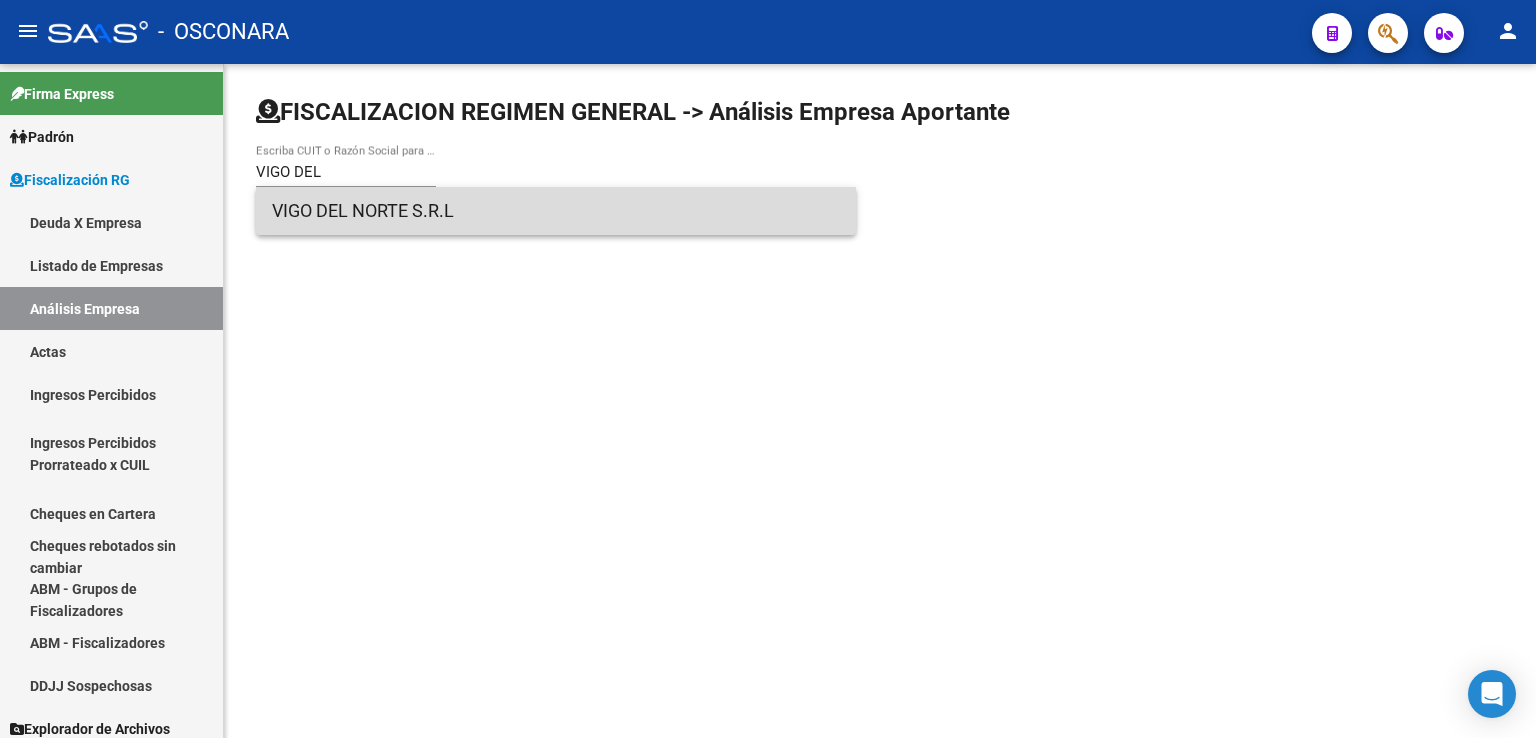 click on "VIGO DEL NORTE S.R.L" at bounding box center (556, 211) 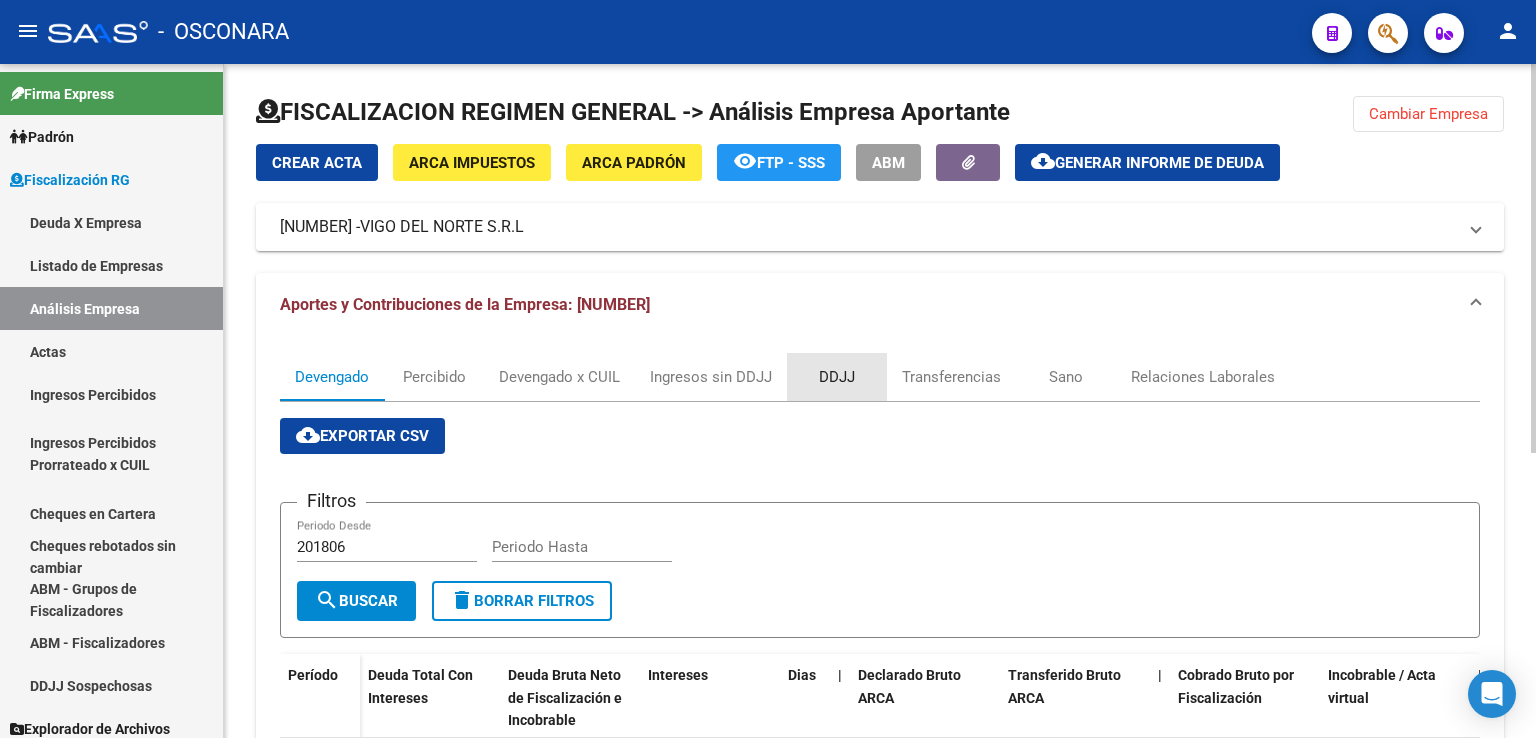 click on "DDJJ" at bounding box center (837, 377) 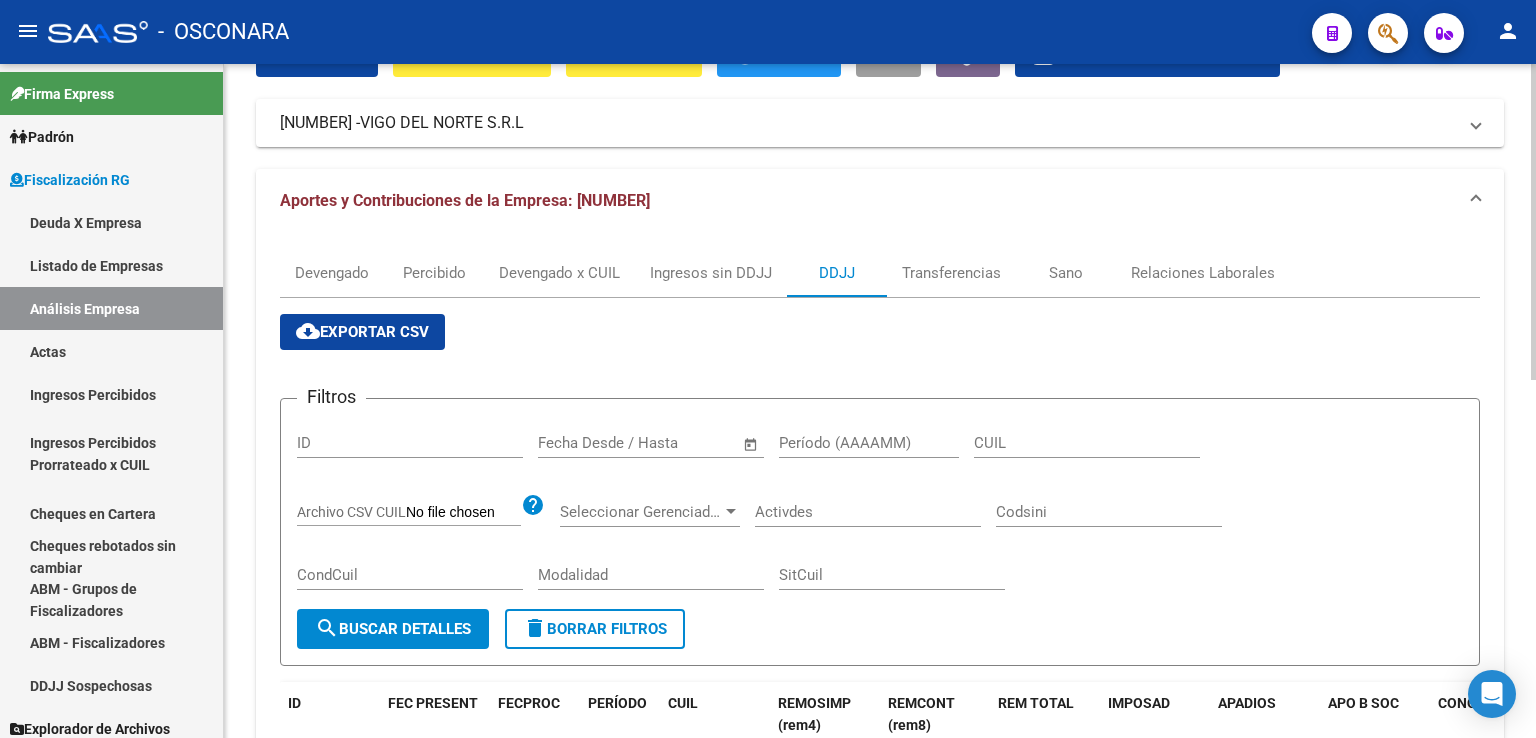 scroll, scrollTop: 67, scrollLeft: 0, axis: vertical 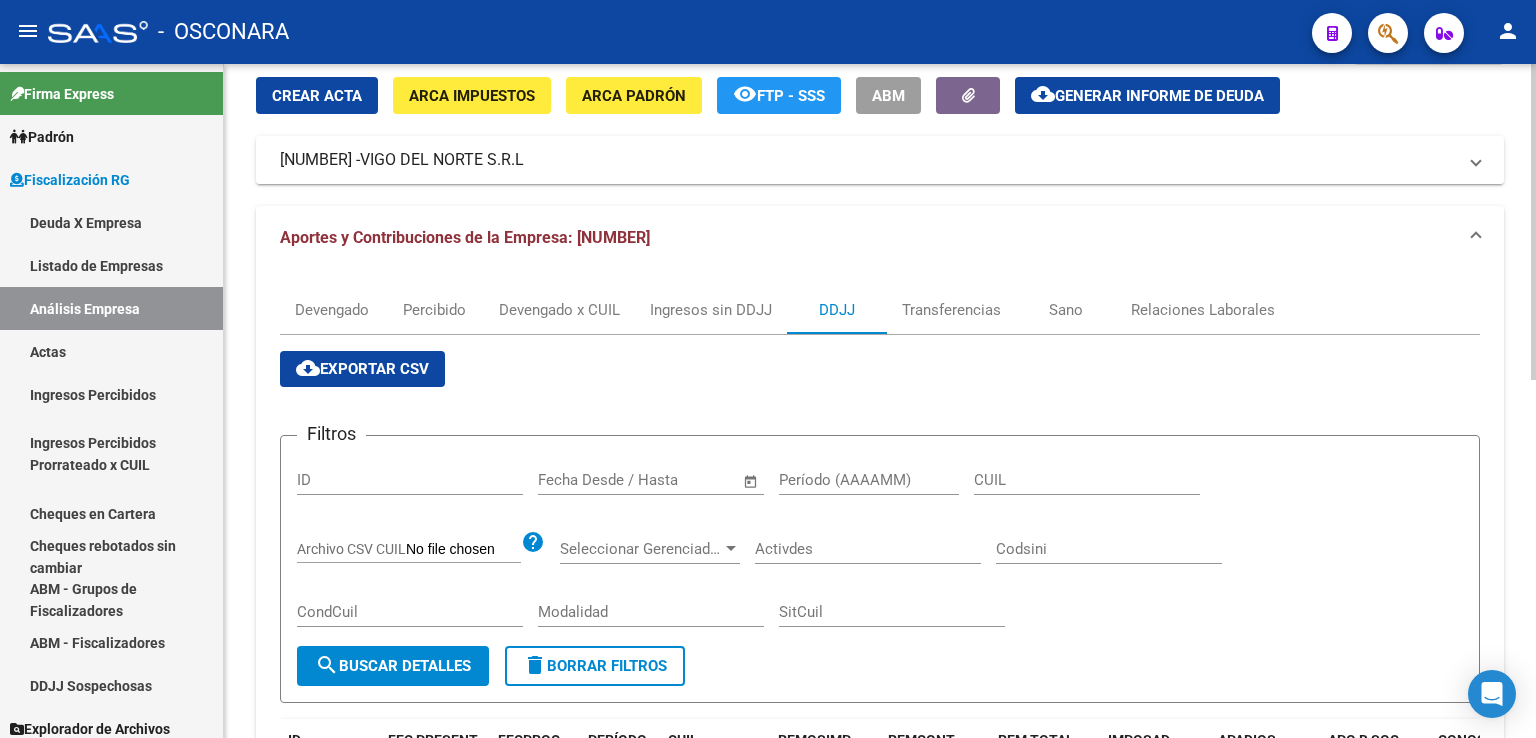 click on "[NUMBER] -  VIGO DEL NORTE S.R.L" at bounding box center (880, 160) 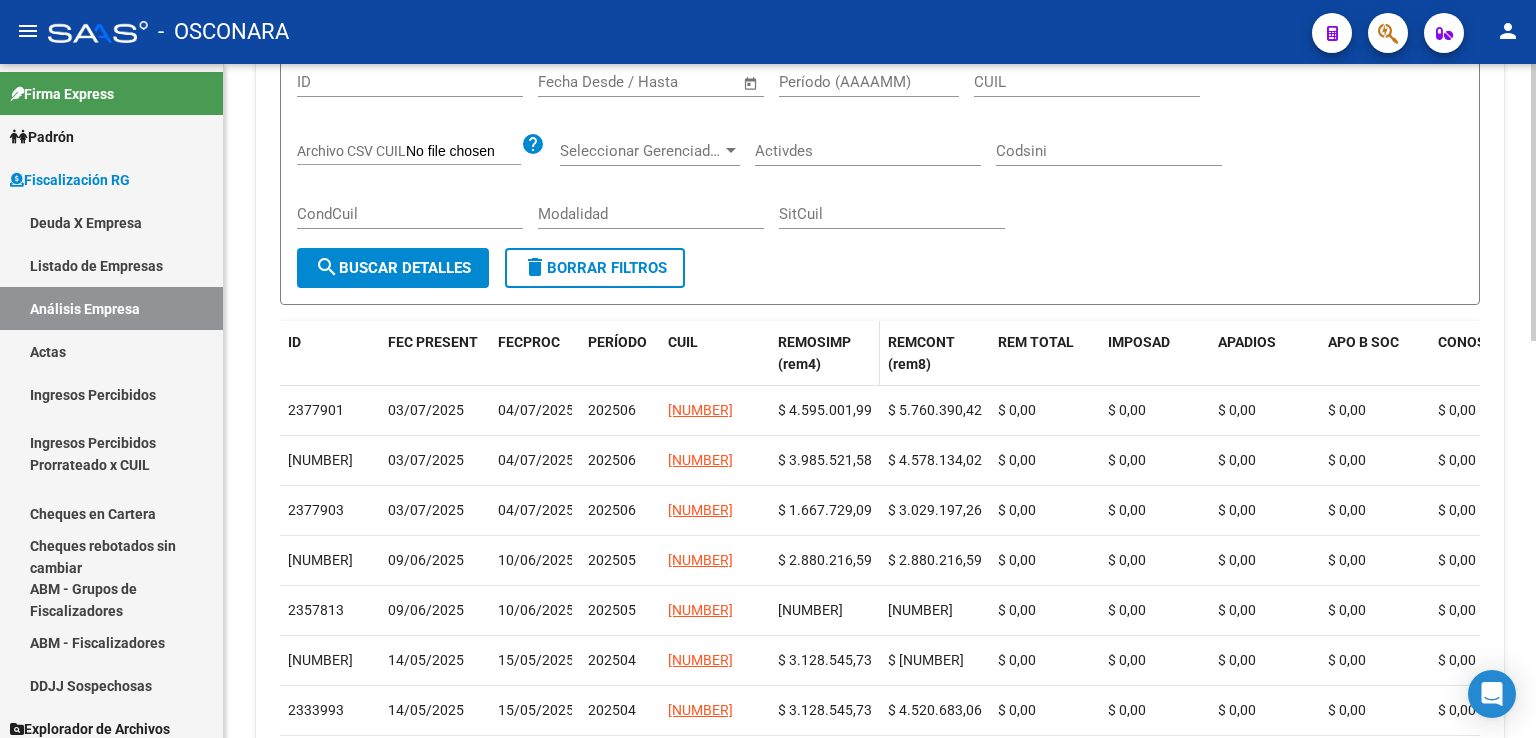 scroll, scrollTop: 367, scrollLeft: 0, axis: vertical 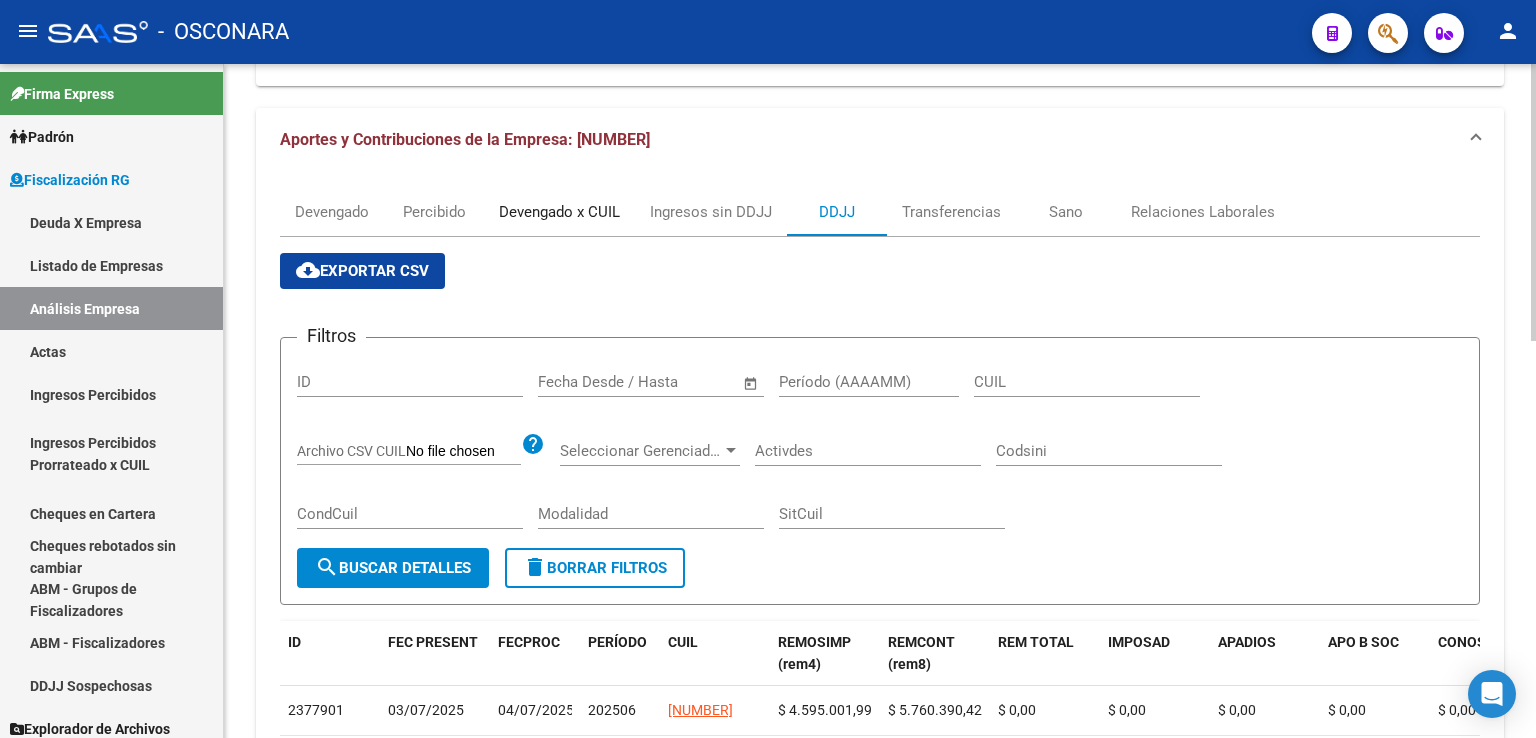 click on "Devengado x CUIL" at bounding box center (559, 212) 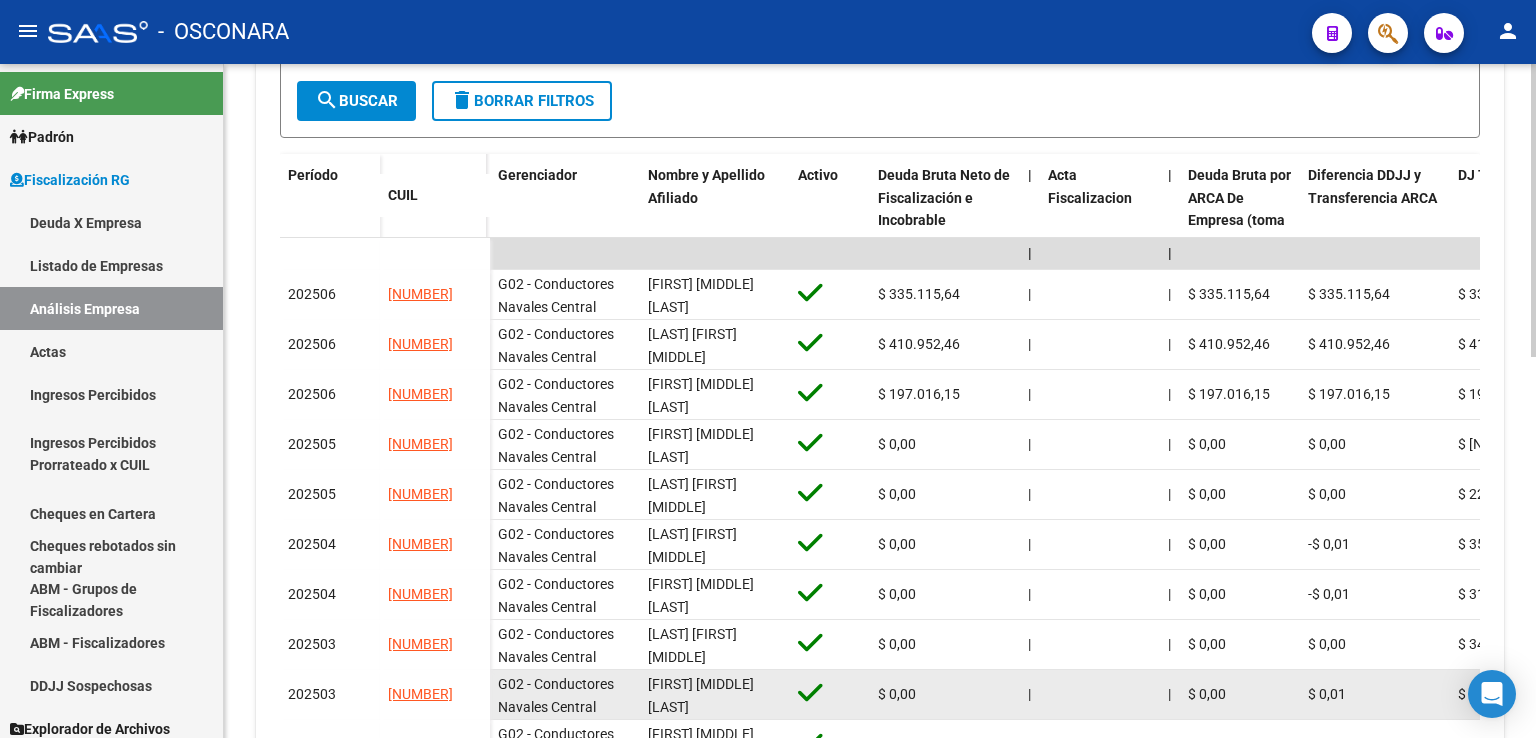 scroll, scrollTop: 678, scrollLeft: 0, axis: vertical 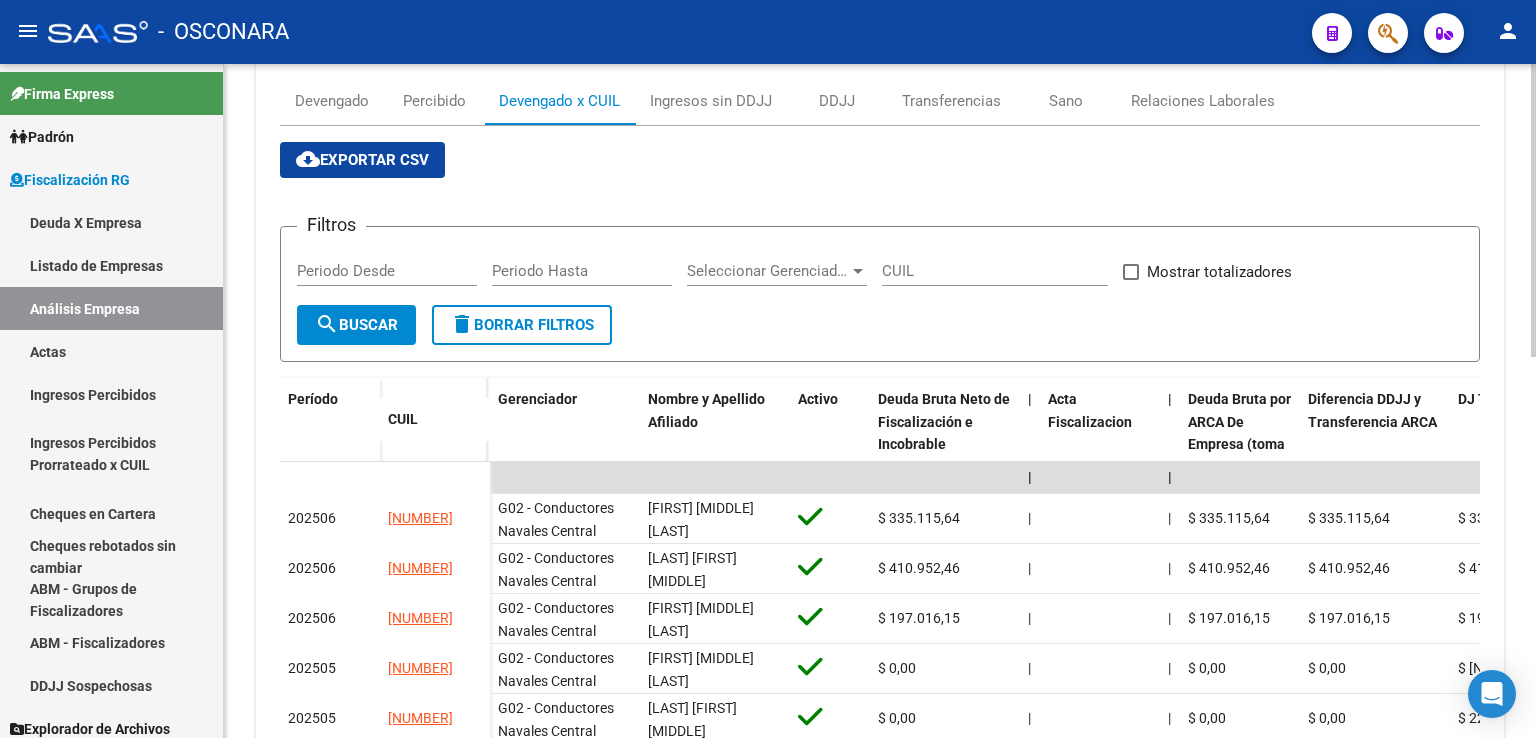 click on "cloud_download  Exportar CSV" at bounding box center [362, 160] 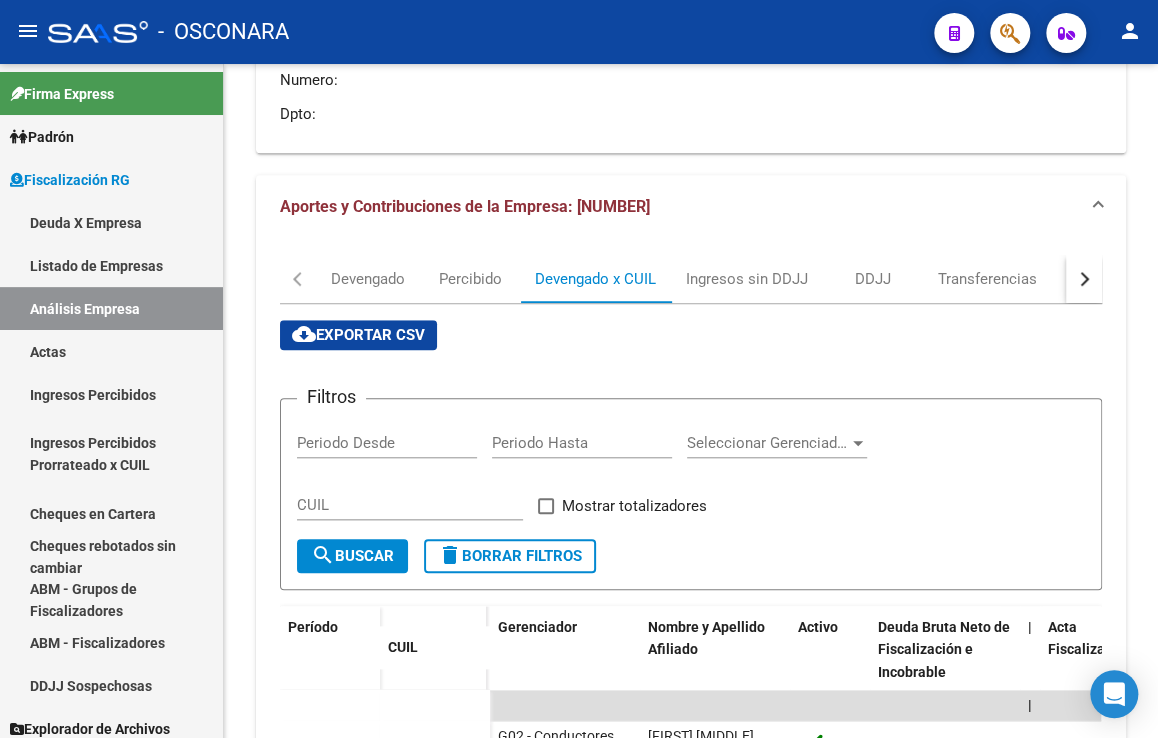 scroll, scrollTop: 656, scrollLeft: 0, axis: vertical 